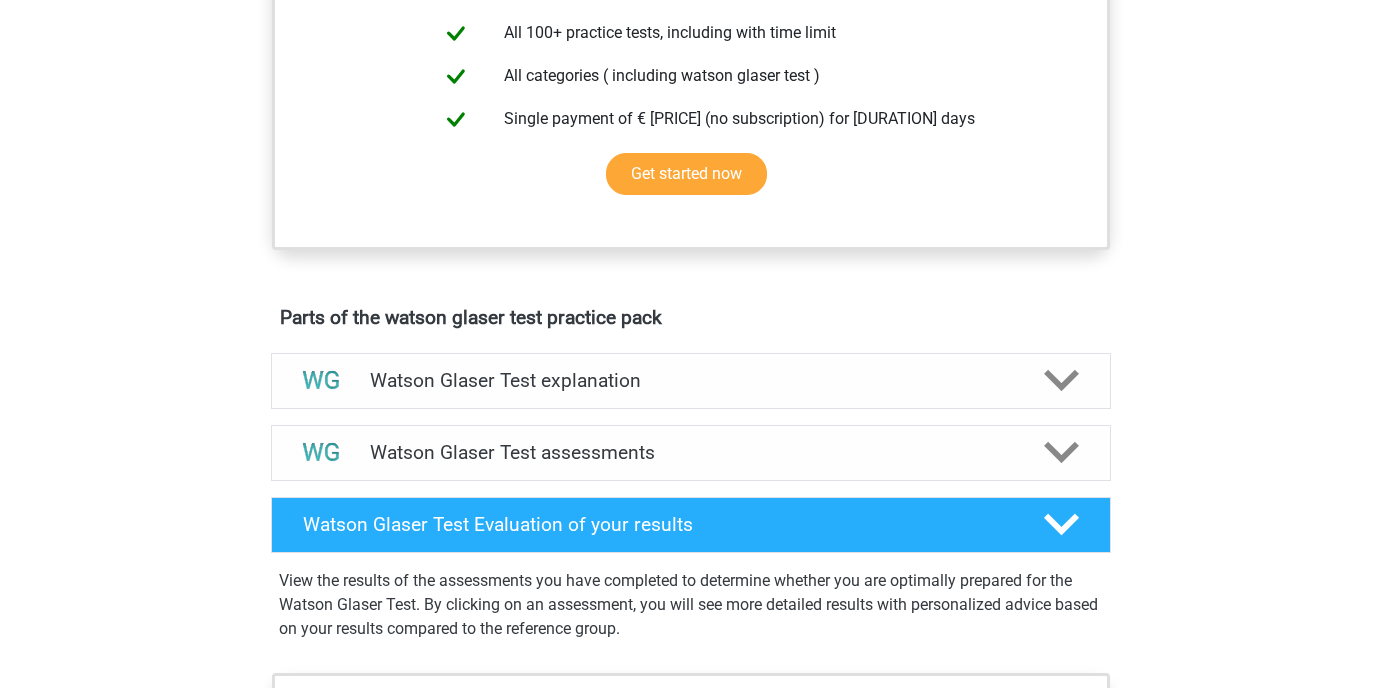 scroll, scrollTop: 827, scrollLeft: 0, axis: vertical 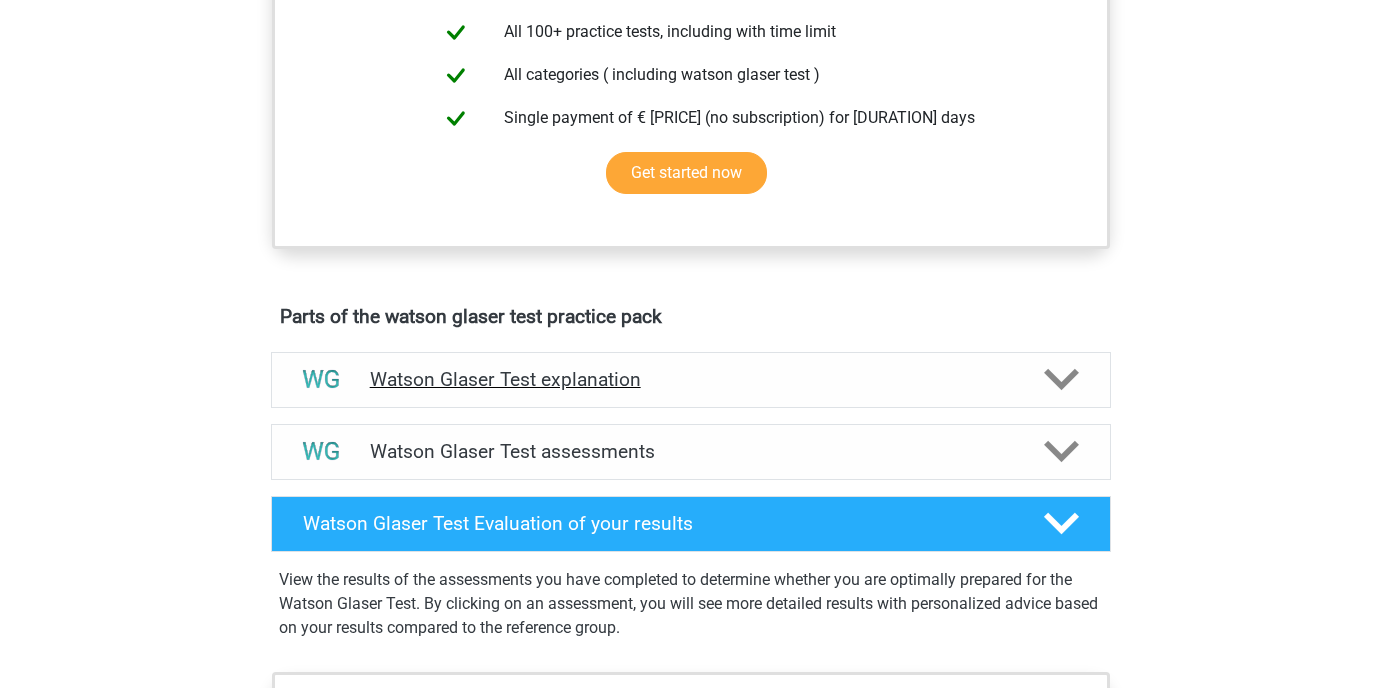 click at bounding box center [1061, 379] 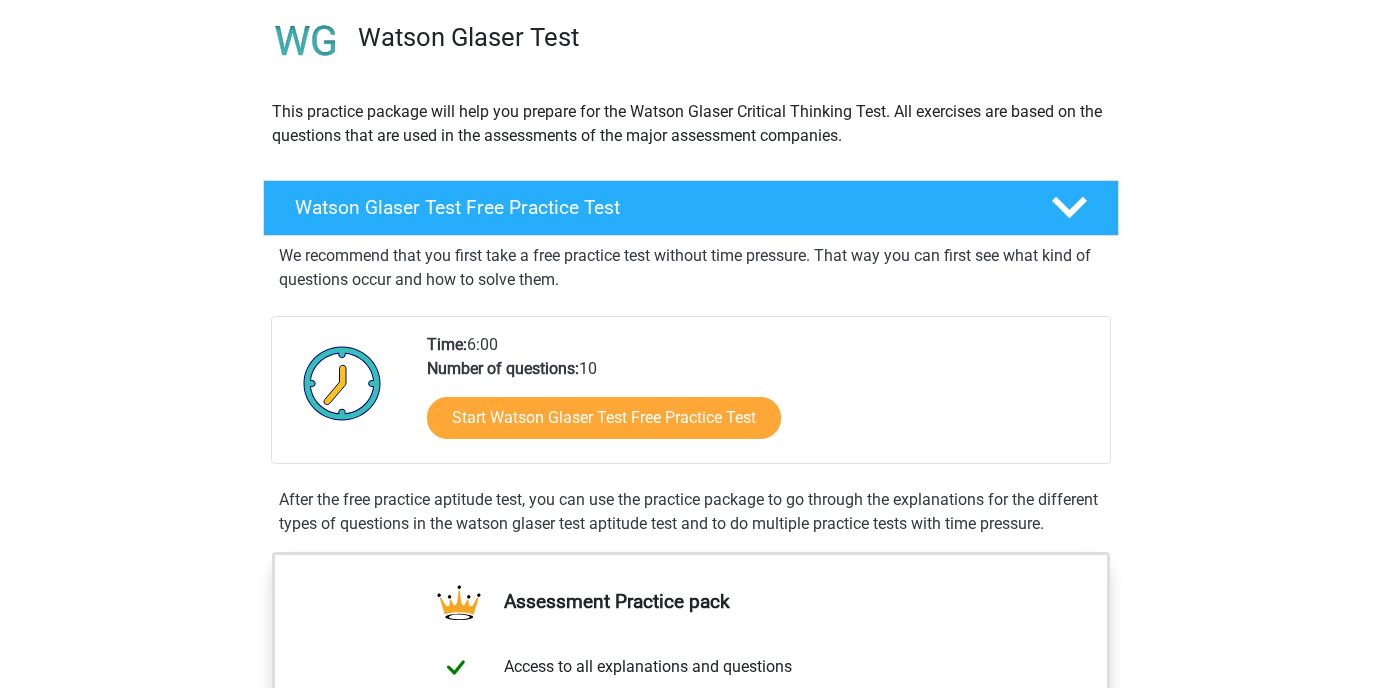 scroll, scrollTop: 170, scrollLeft: 0, axis: vertical 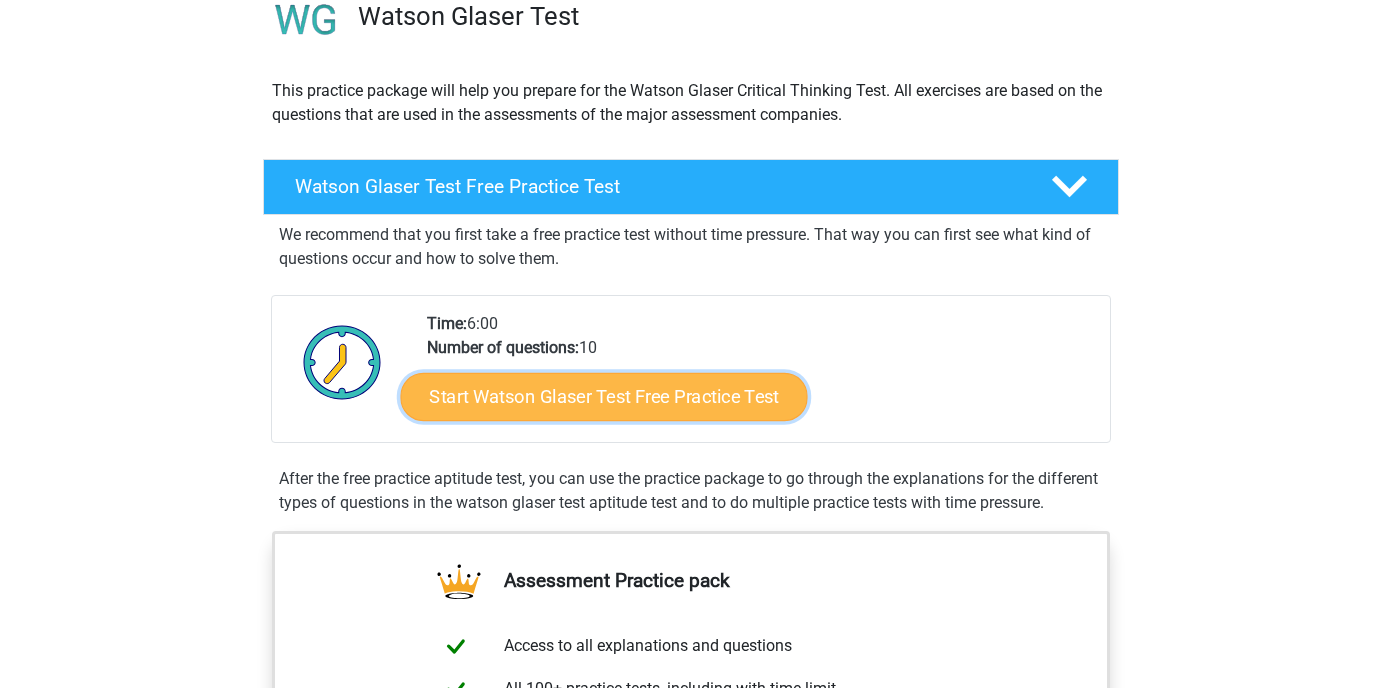 click on "Start Watson Glaser Test
Free Practice Test" at bounding box center (603, 397) 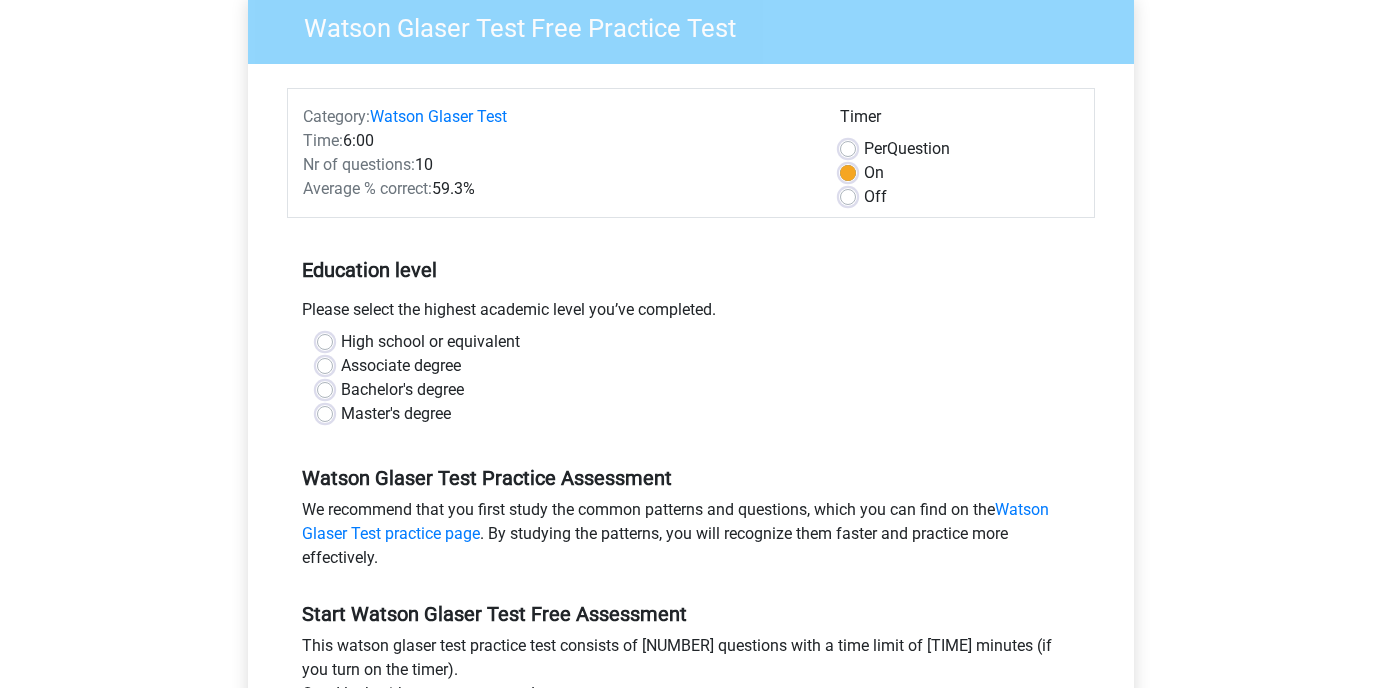 scroll, scrollTop: 213, scrollLeft: 0, axis: vertical 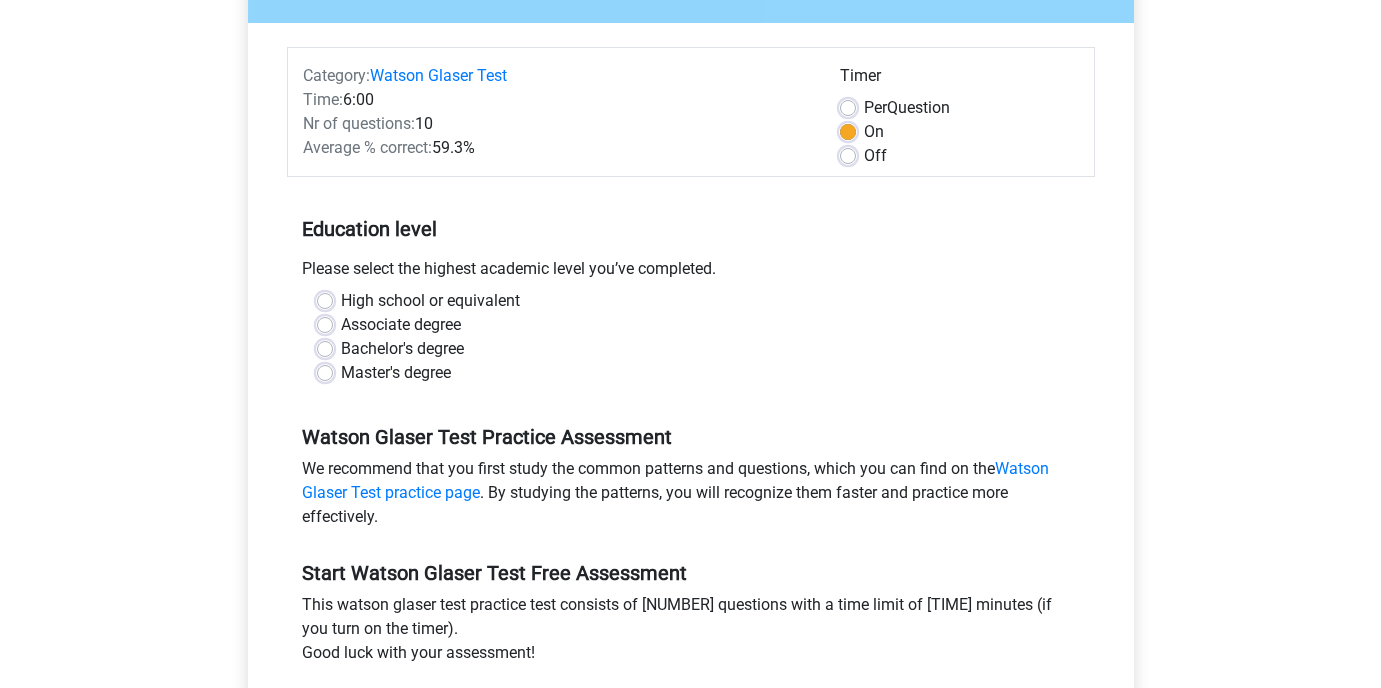 click on "Master's degree" at bounding box center (396, 373) 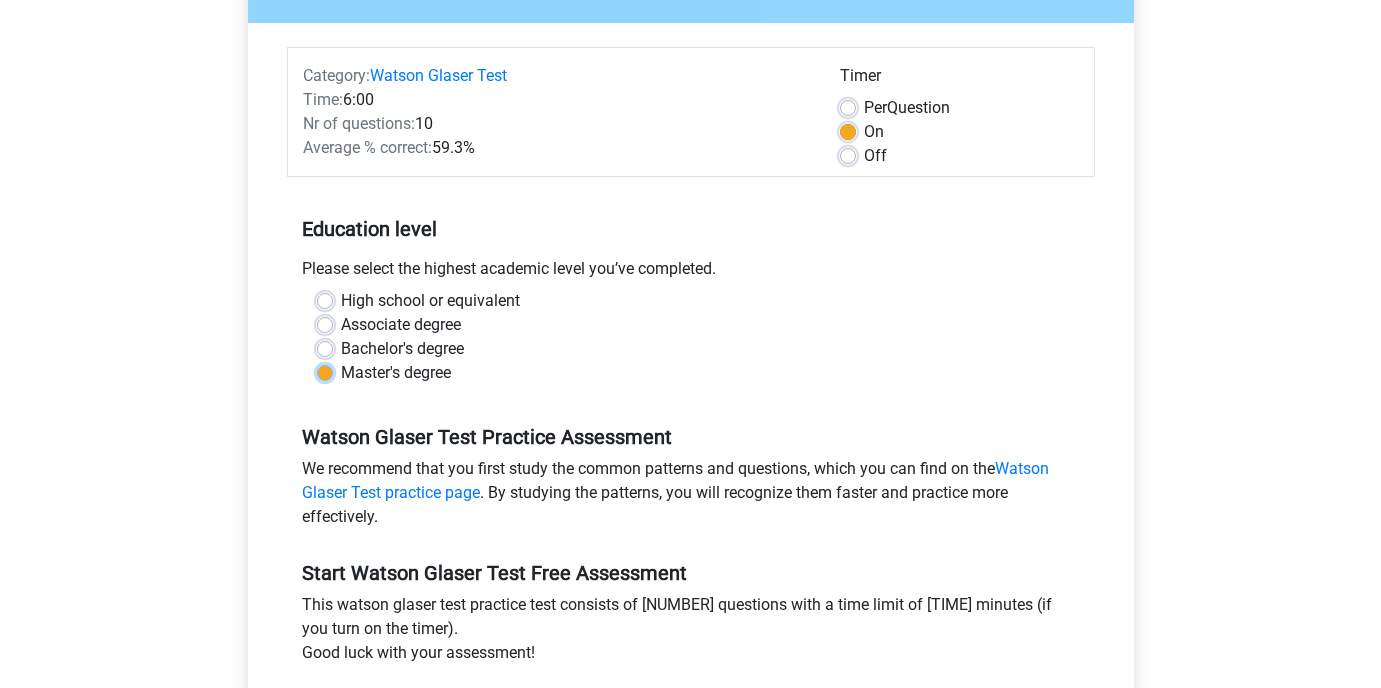 click on "Master's degree" at bounding box center (325, 371) 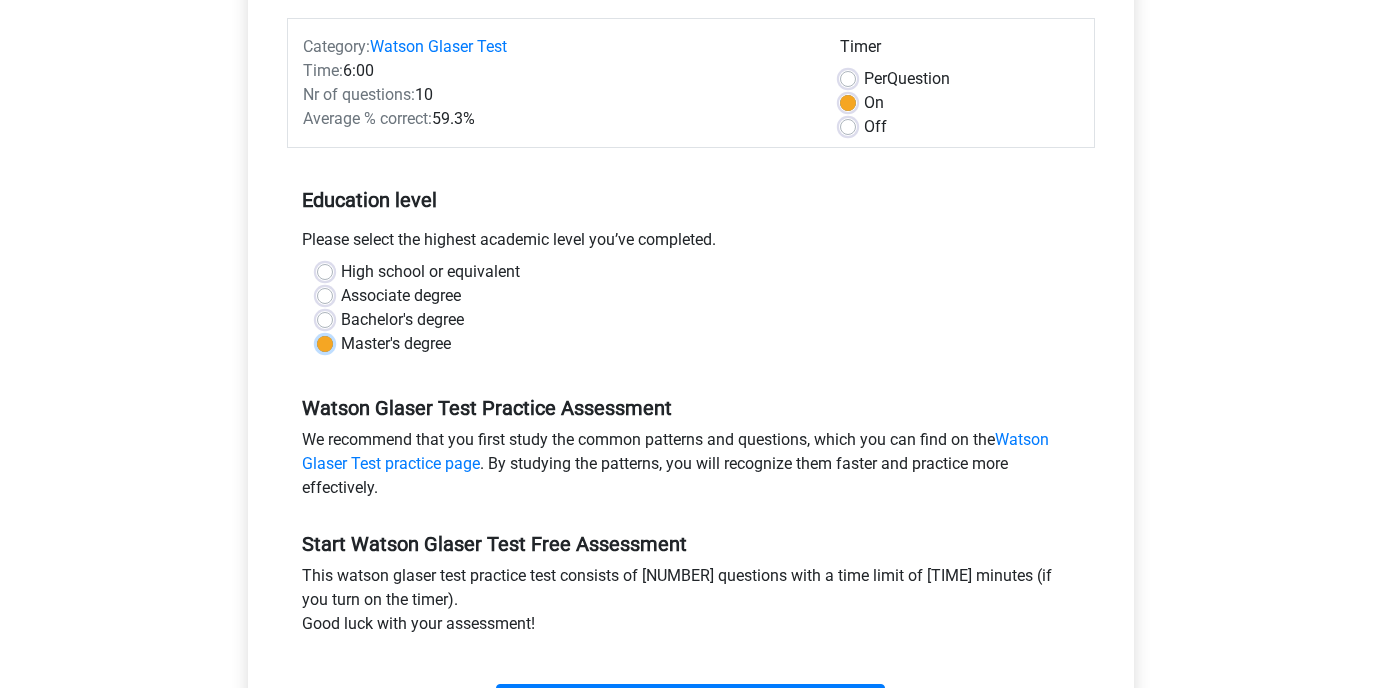 scroll, scrollTop: 391, scrollLeft: 0, axis: vertical 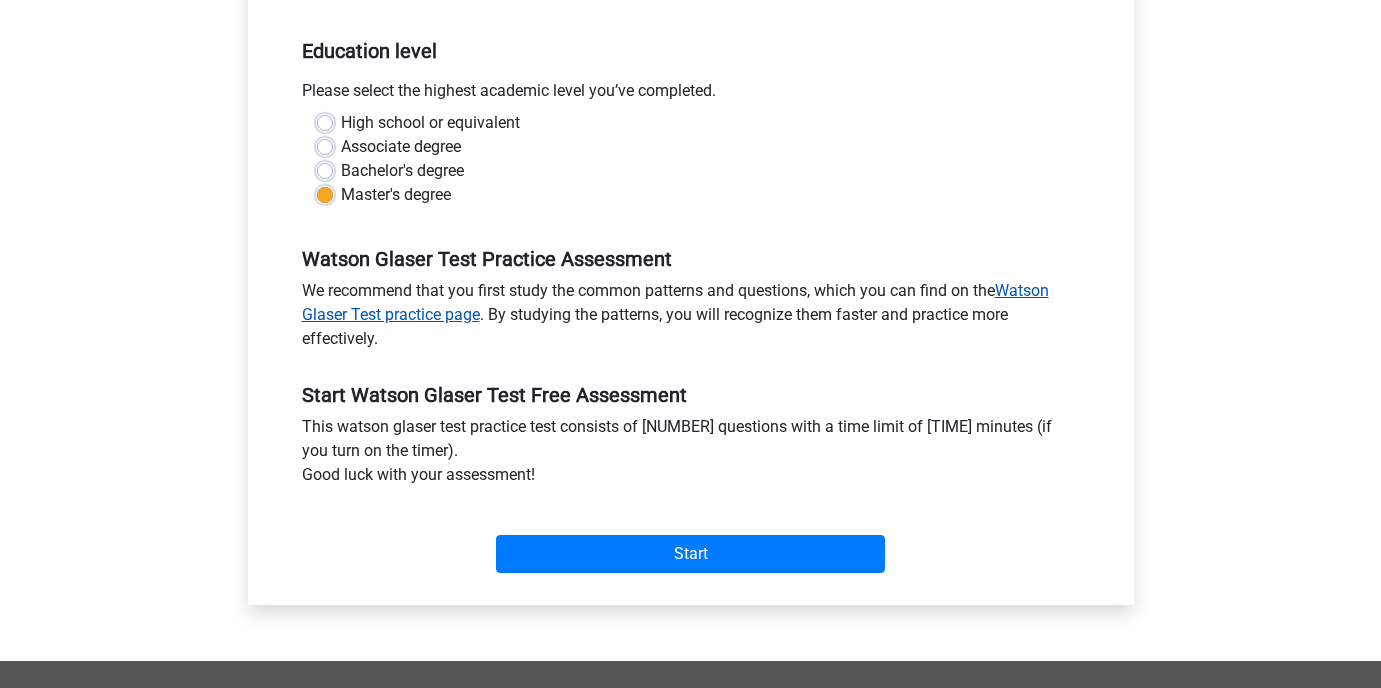 click on "Watson Glaser Test
practice page" at bounding box center (675, 302) 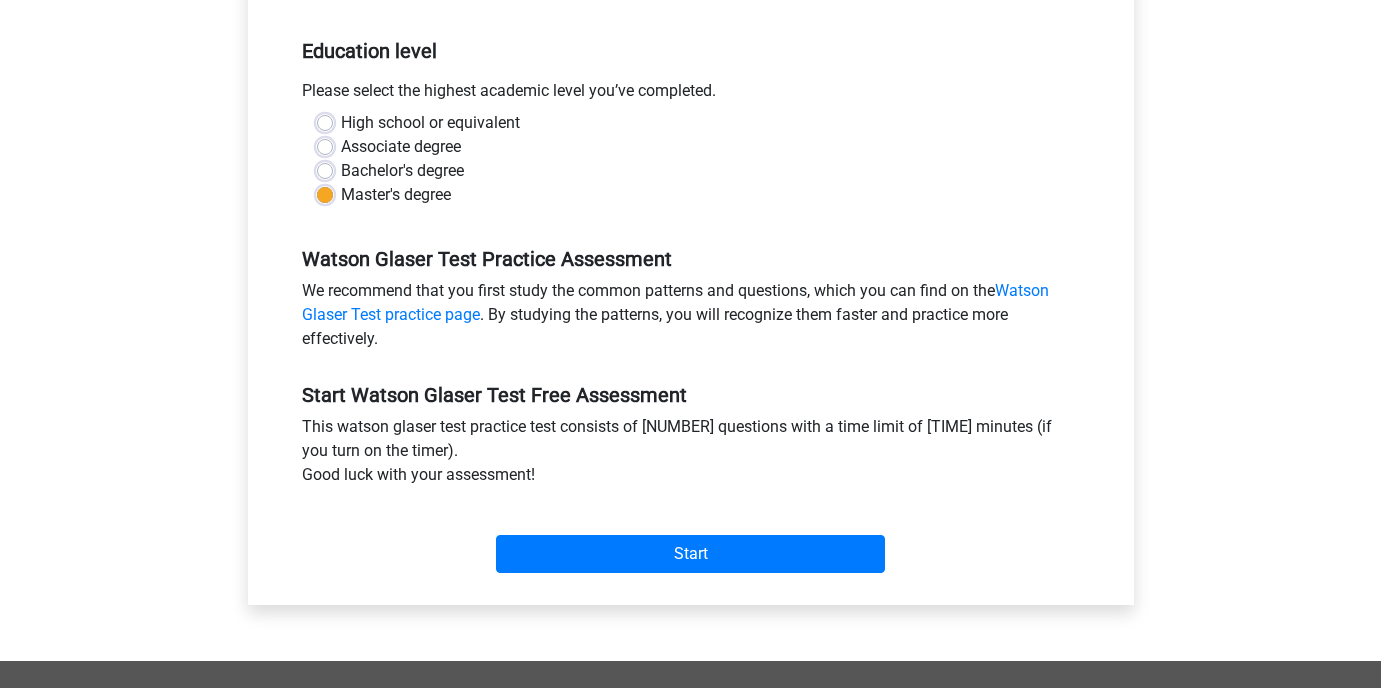 scroll, scrollTop: 585, scrollLeft: 0, axis: vertical 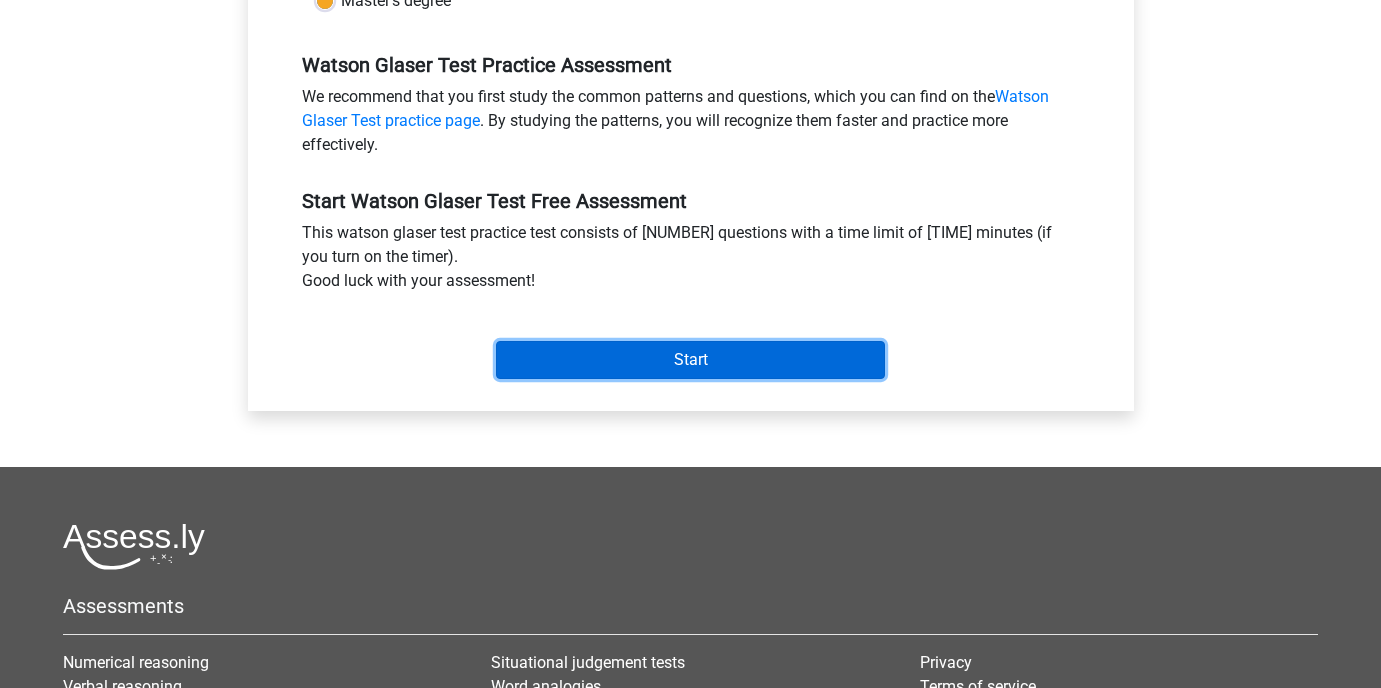click on "Start" at bounding box center (690, 360) 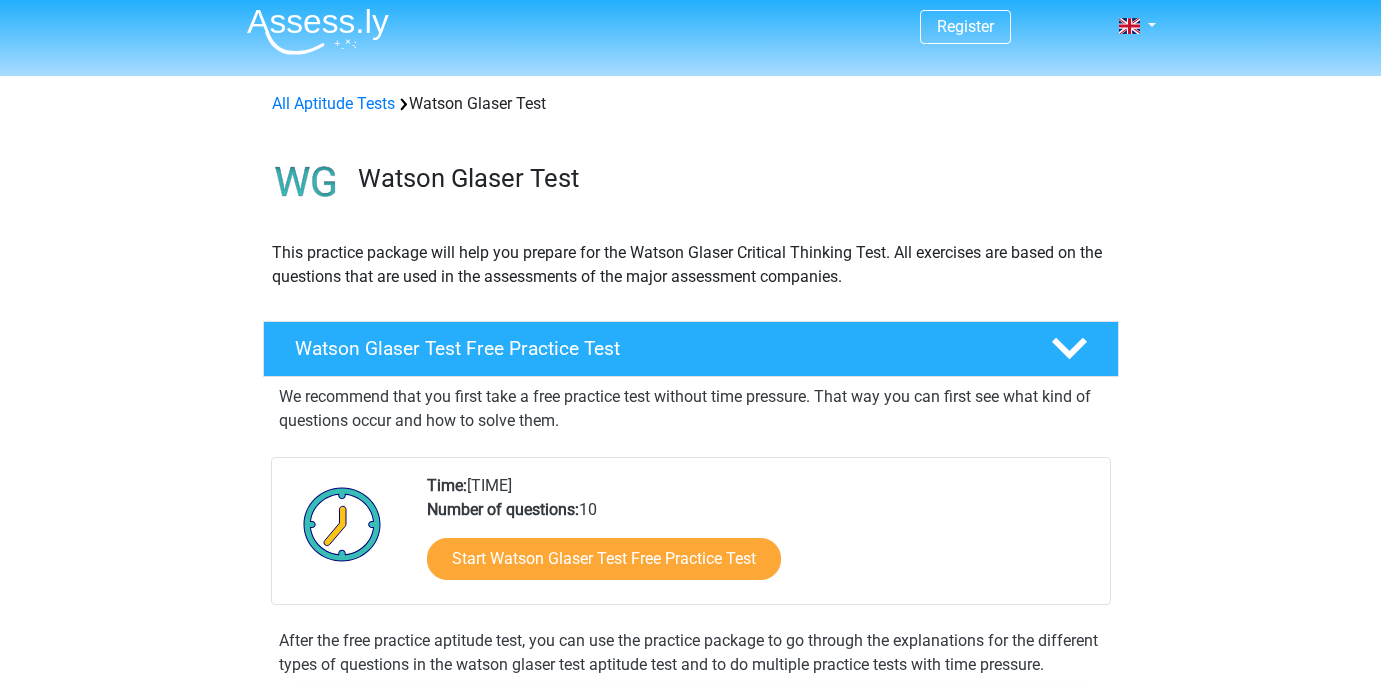 scroll, scrollTop: 0, scrollLeft: 0, axis: both 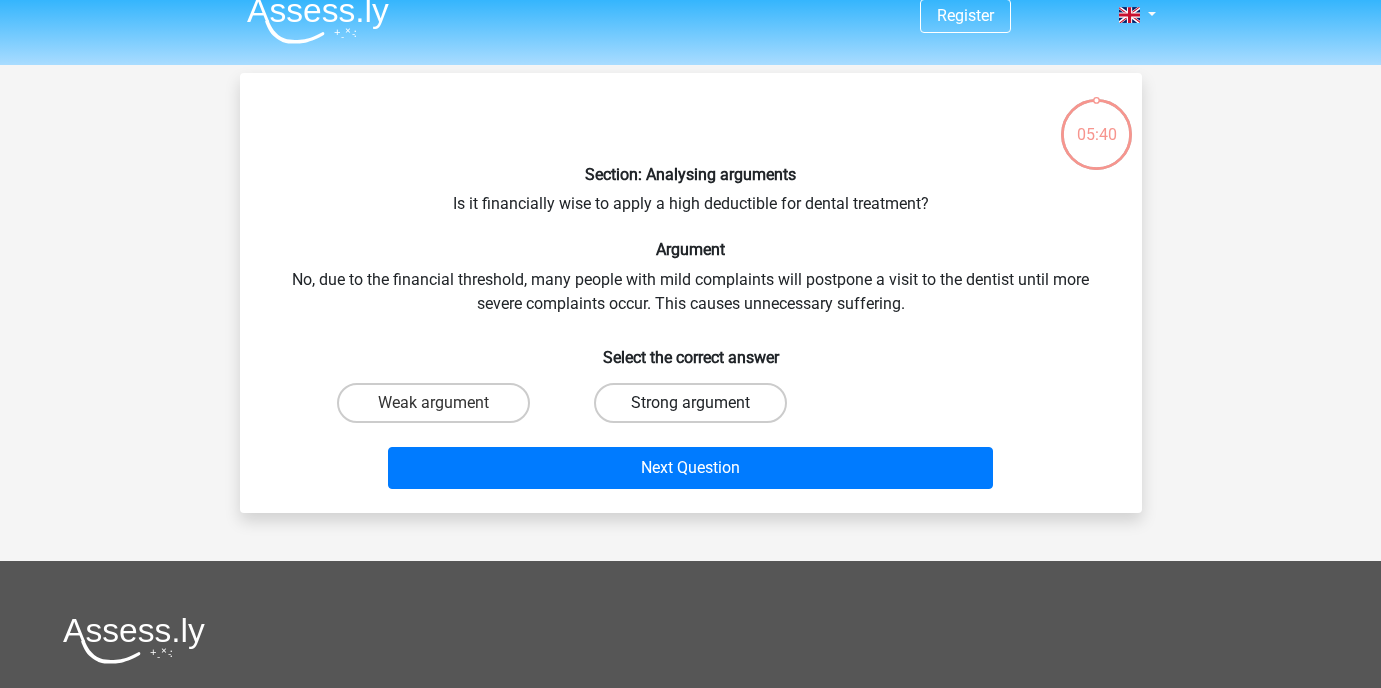 click on "Strong argument" at bounding box center (690, 403) 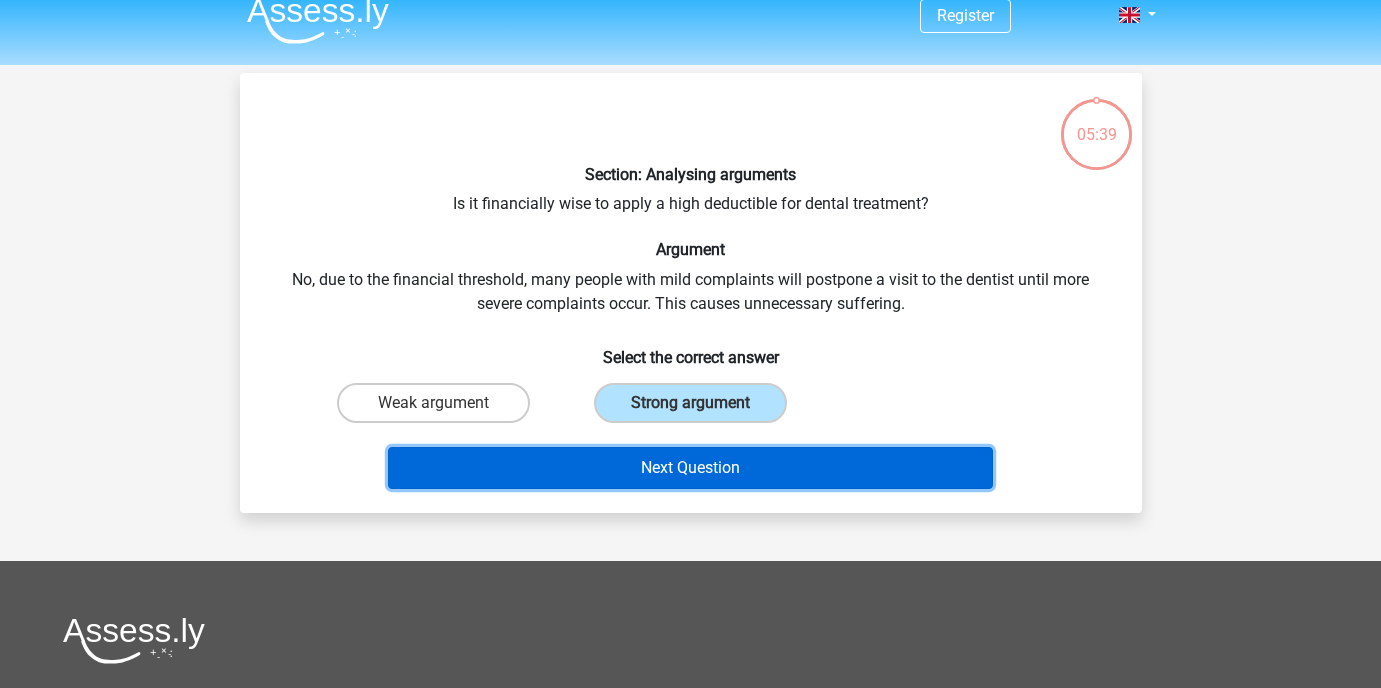 click on "Next Question" at bounding box center (690, 468) 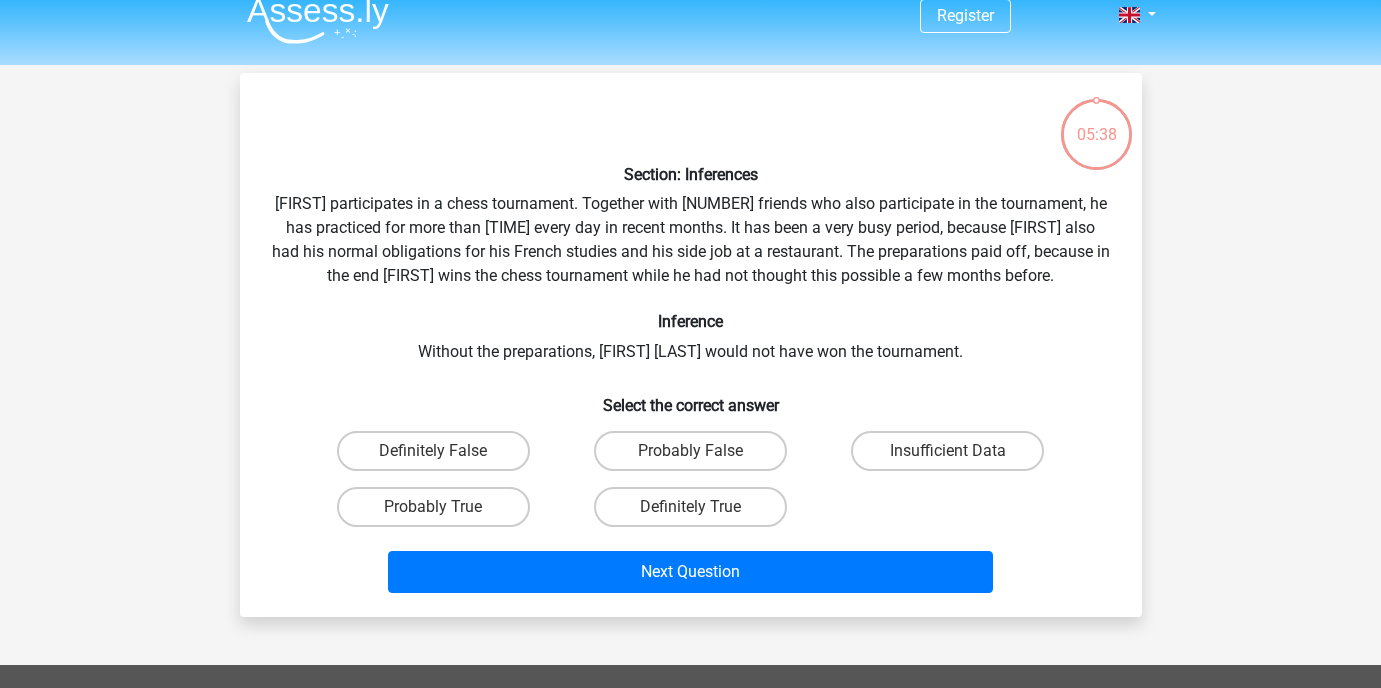 scroll, scrollTop: 92, scrollLeft: 0, axis: vertical 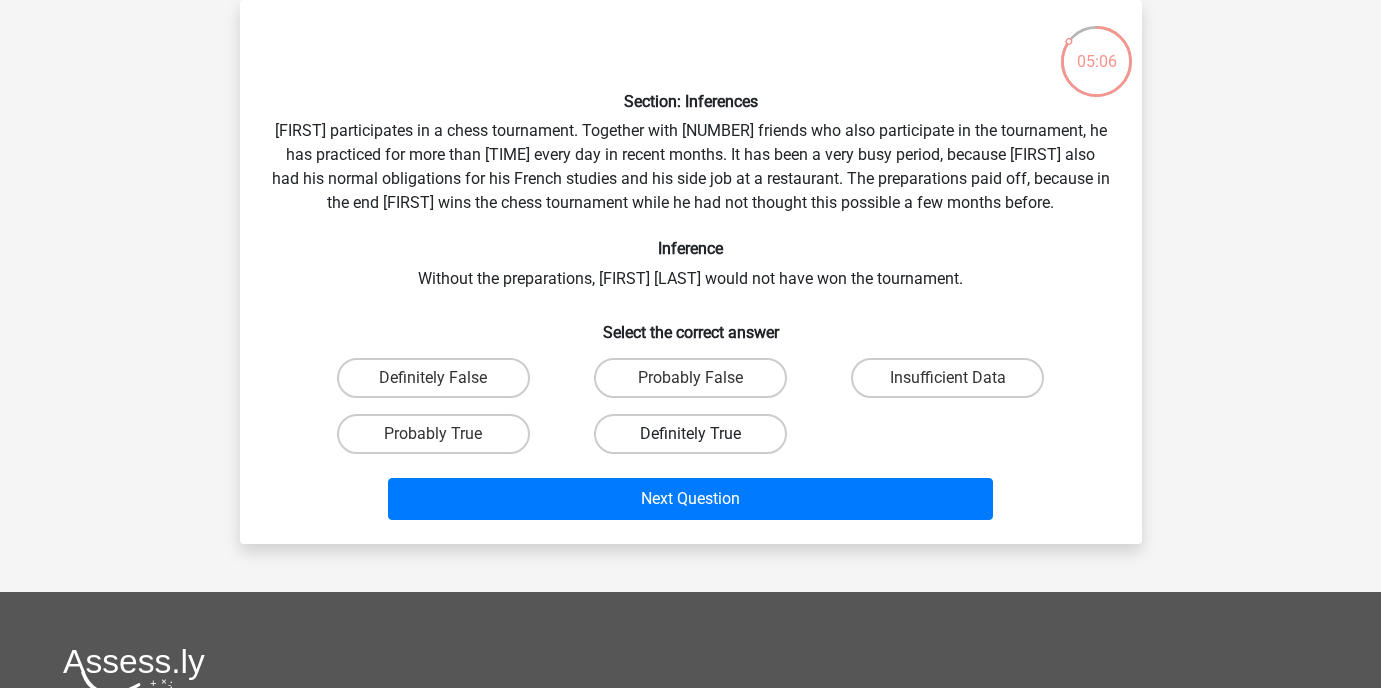 click on "Definitely True" at bounding box center (690, 434) 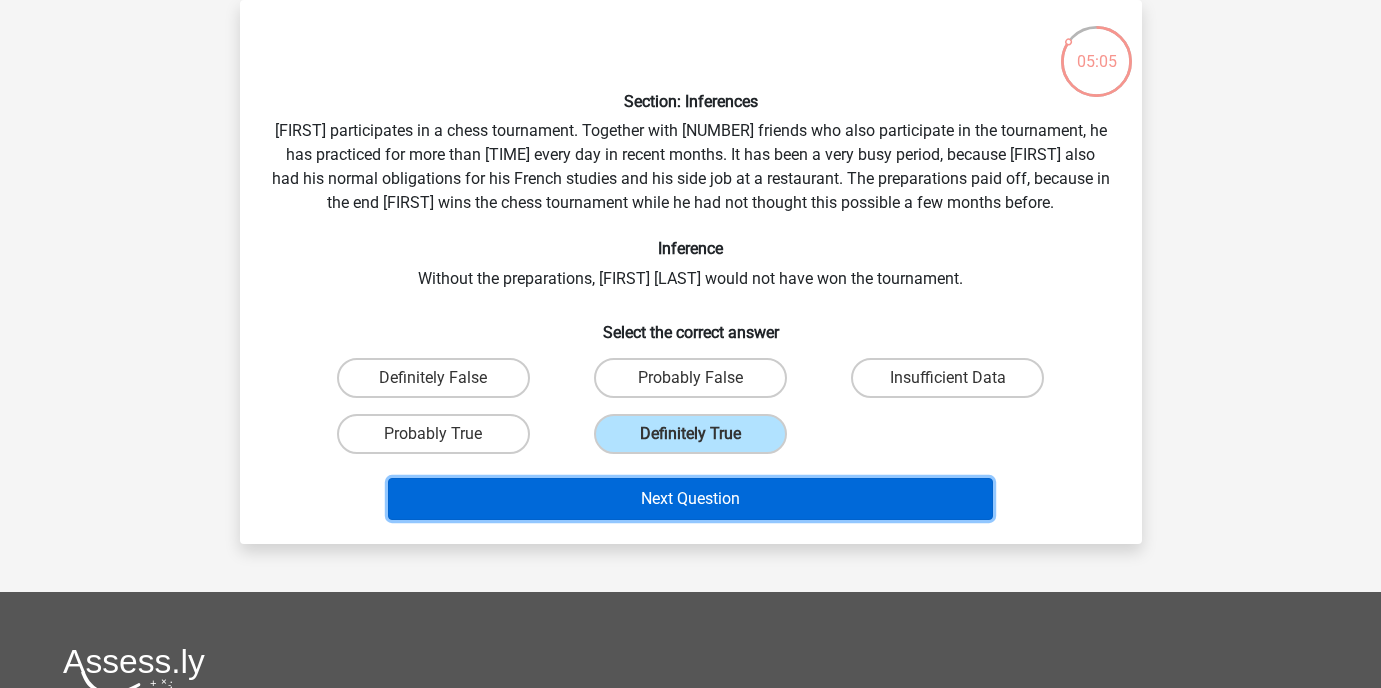 click on "Next Question" at bounding box center [690, 499] 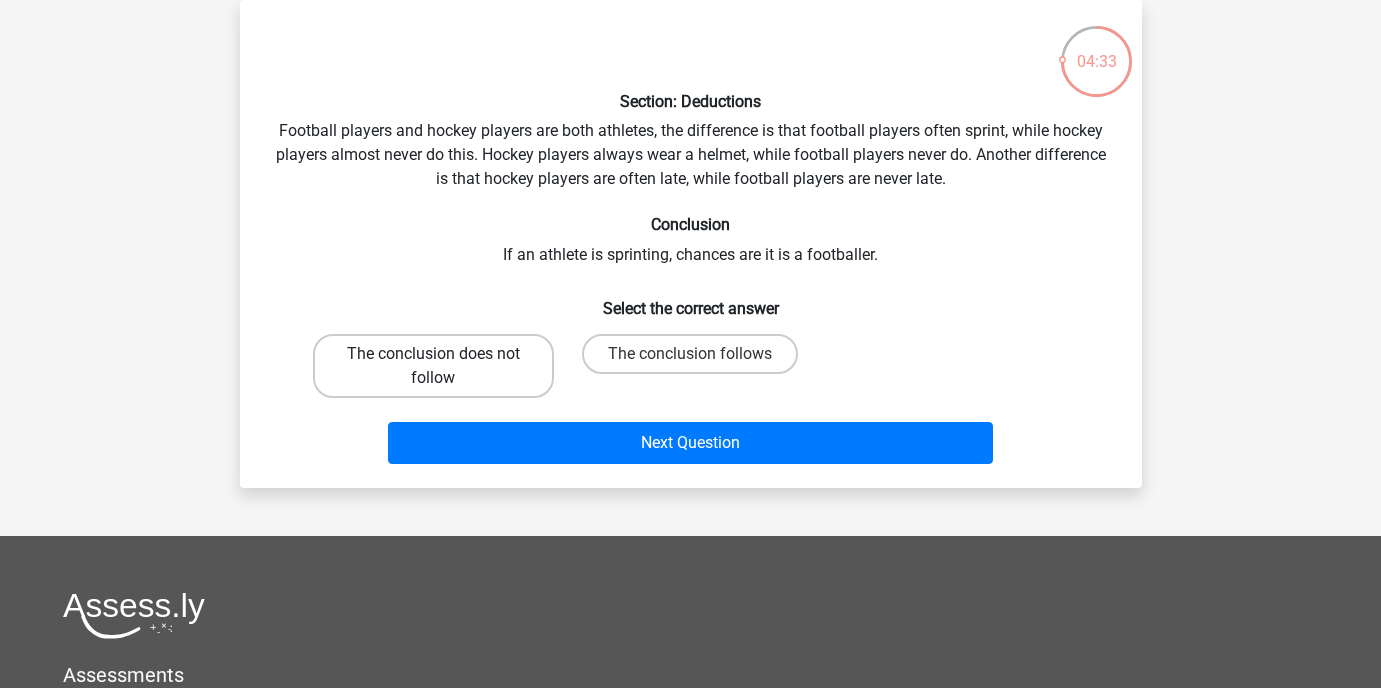 click on "The conclusion does not follow" at bounding box center [433, 366] 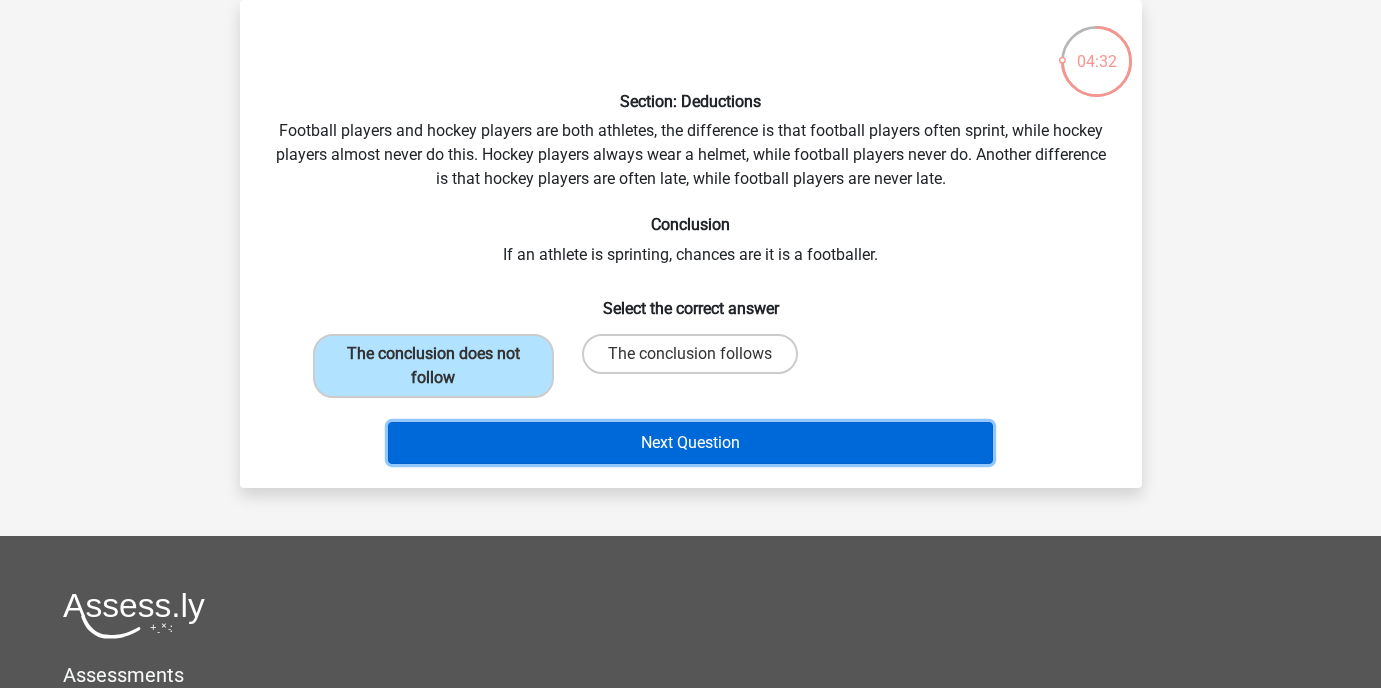 click on "Next Question" at bounding box center (690, 443) 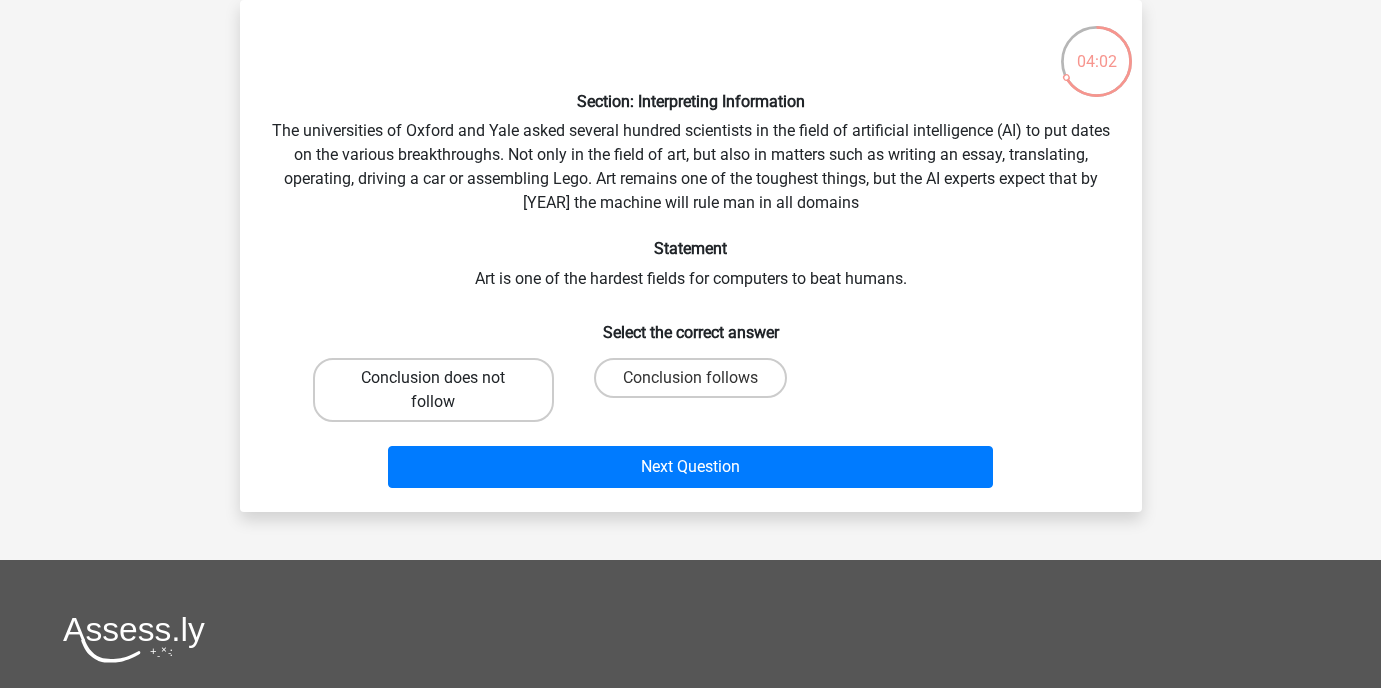 click on "Conclusion does not follow" at bounding box center (433, 390) 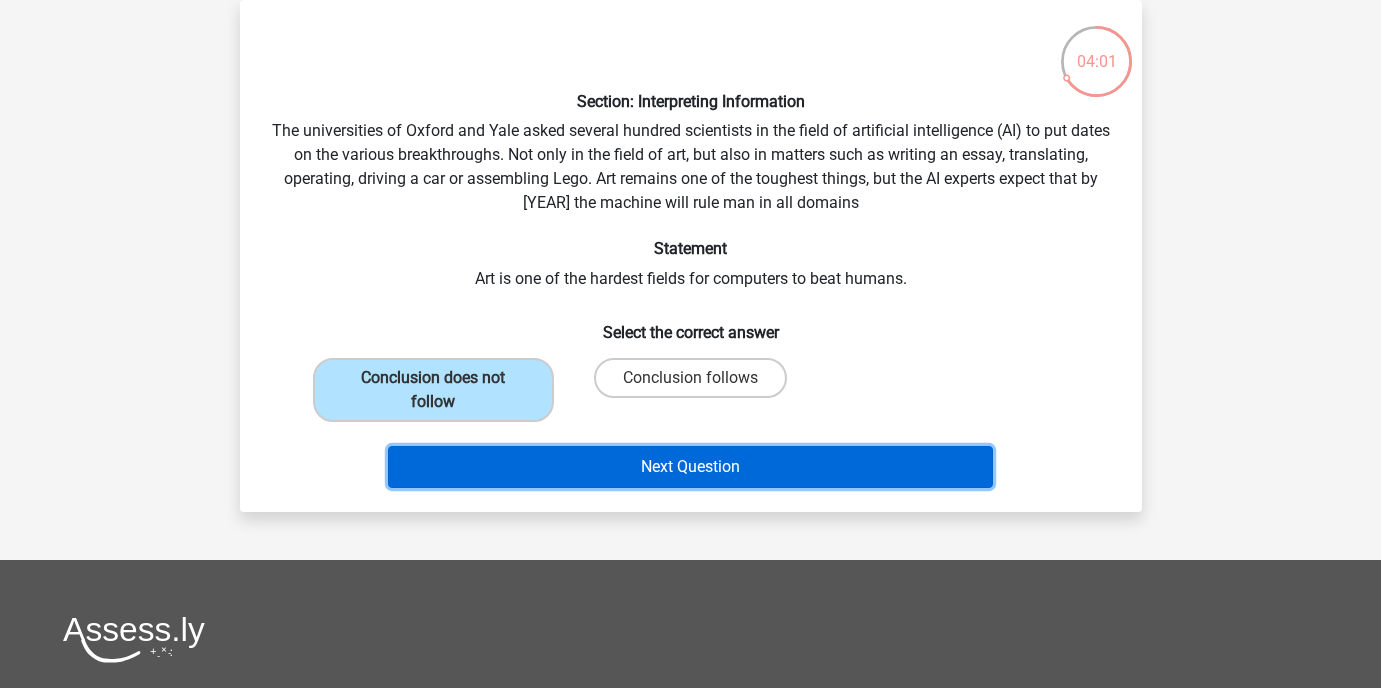 click on "Next Question" at bounding box center (690, 467) 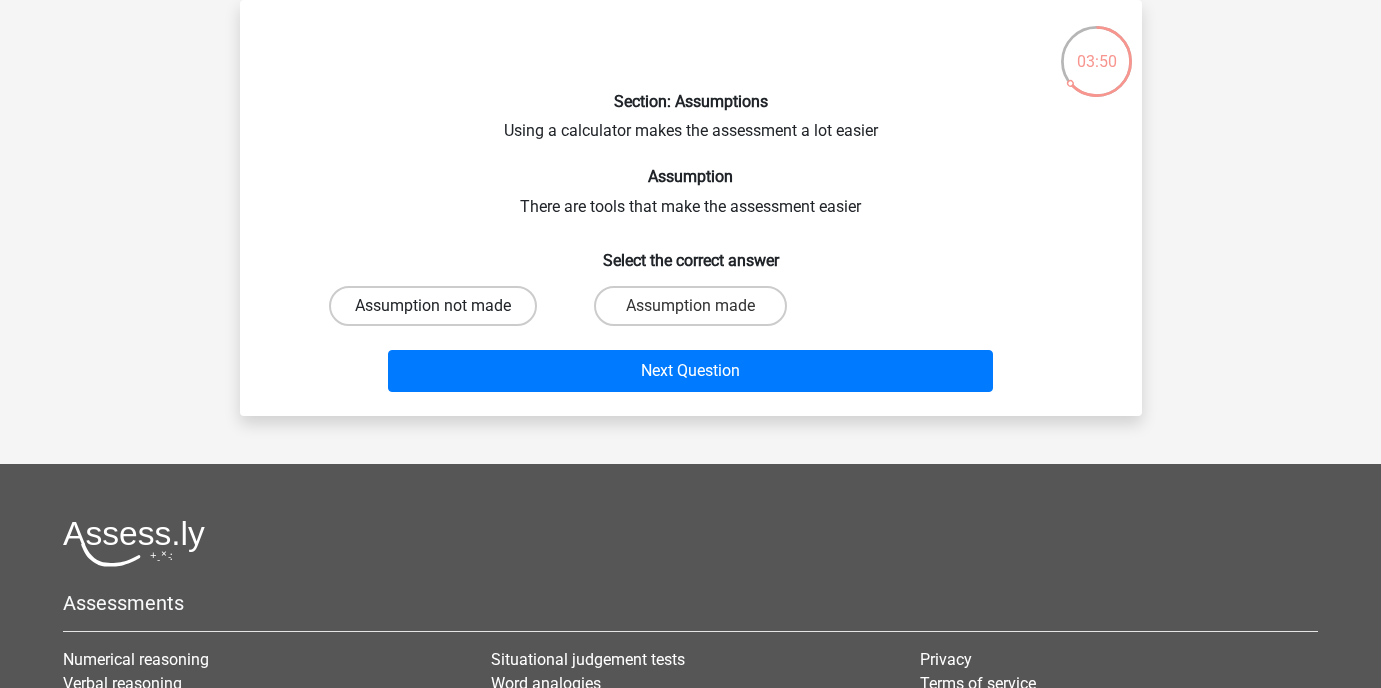 click on "Assumption not made" at bounding box center [433, 306] 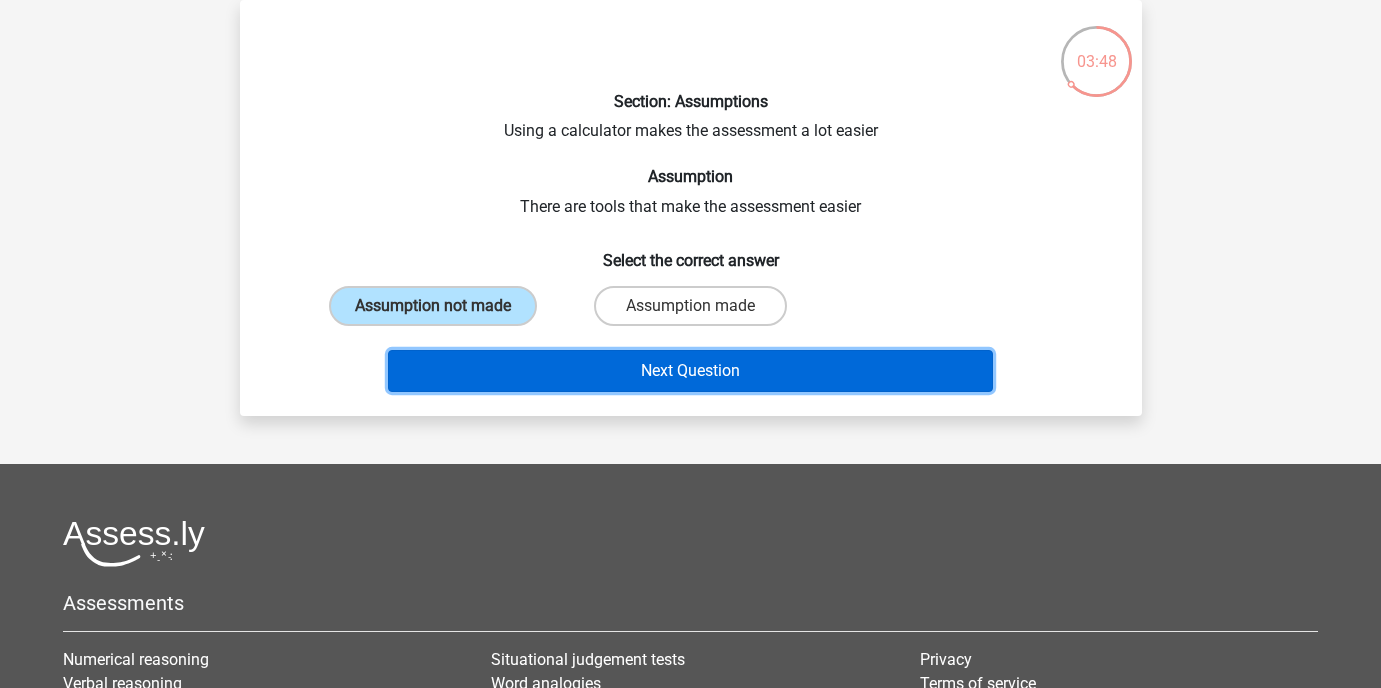 click on "Next Question" at bounding box center [690, 371] 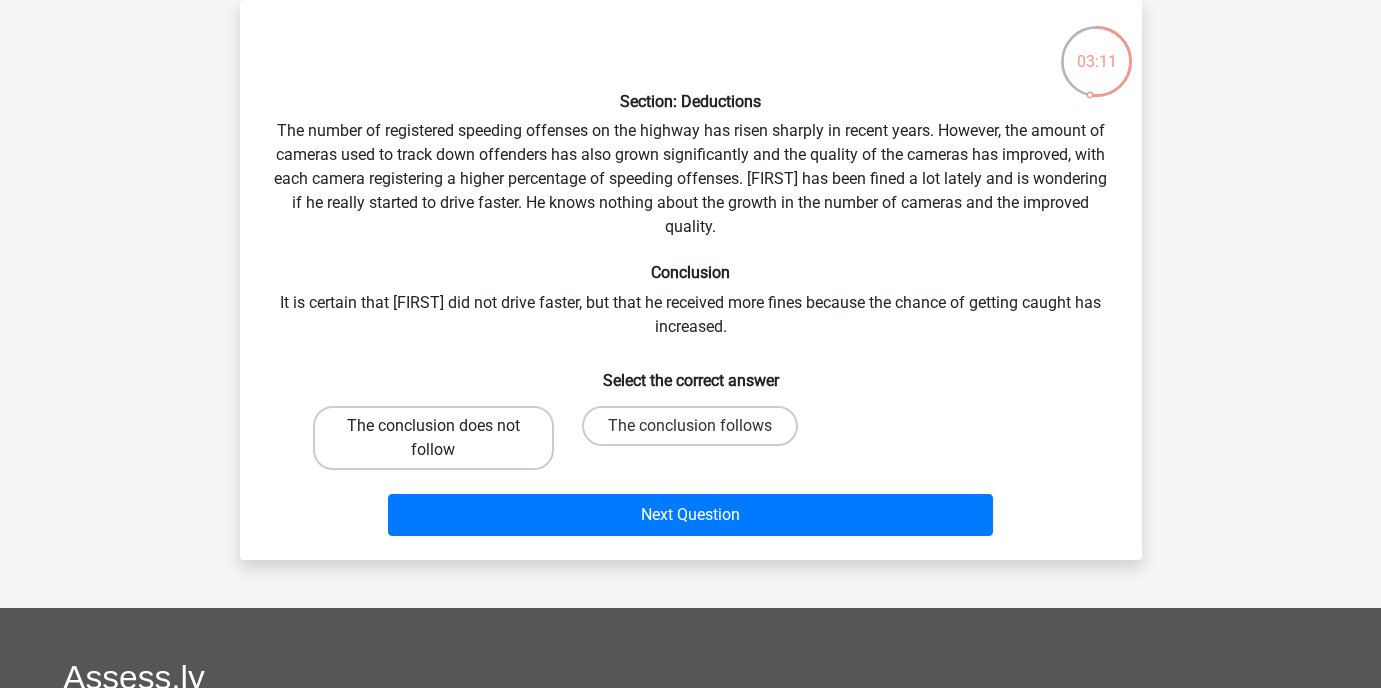click on "The conclusion does not follow" at bounding box center [433, 438] 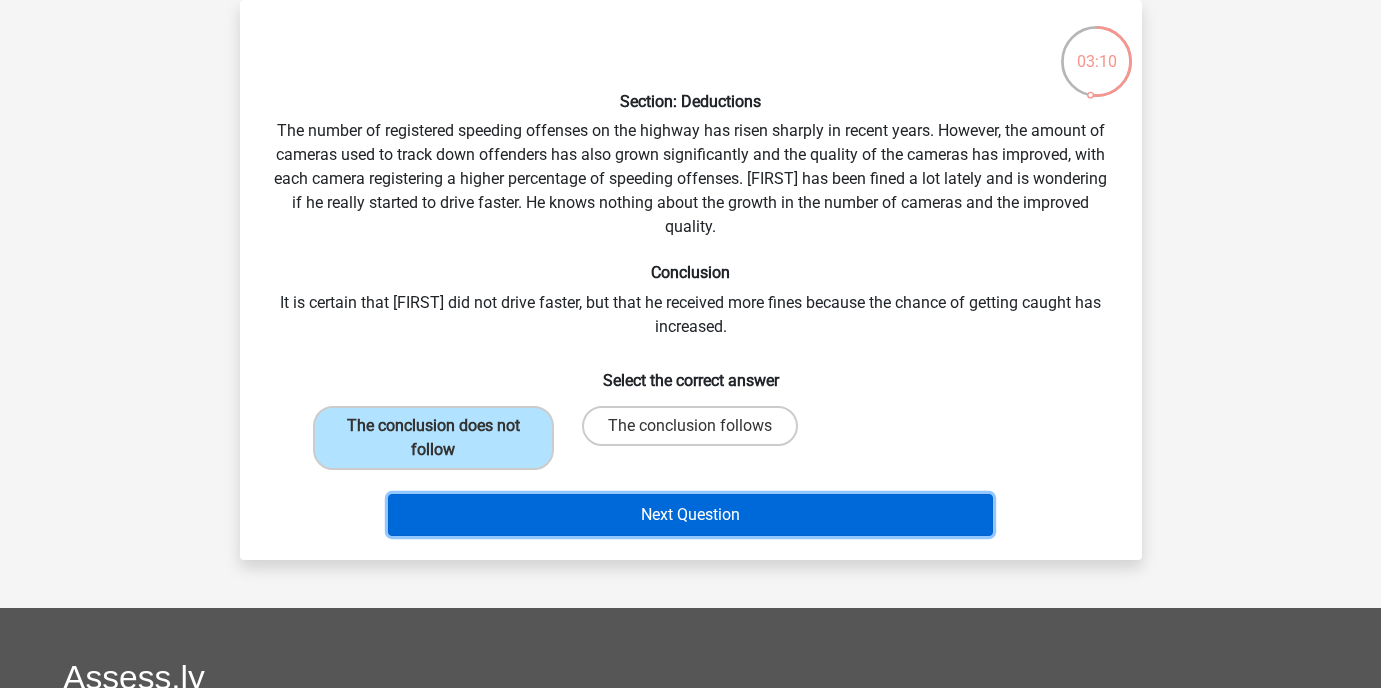 click on "Next Question" at bounding box center [690, 515] 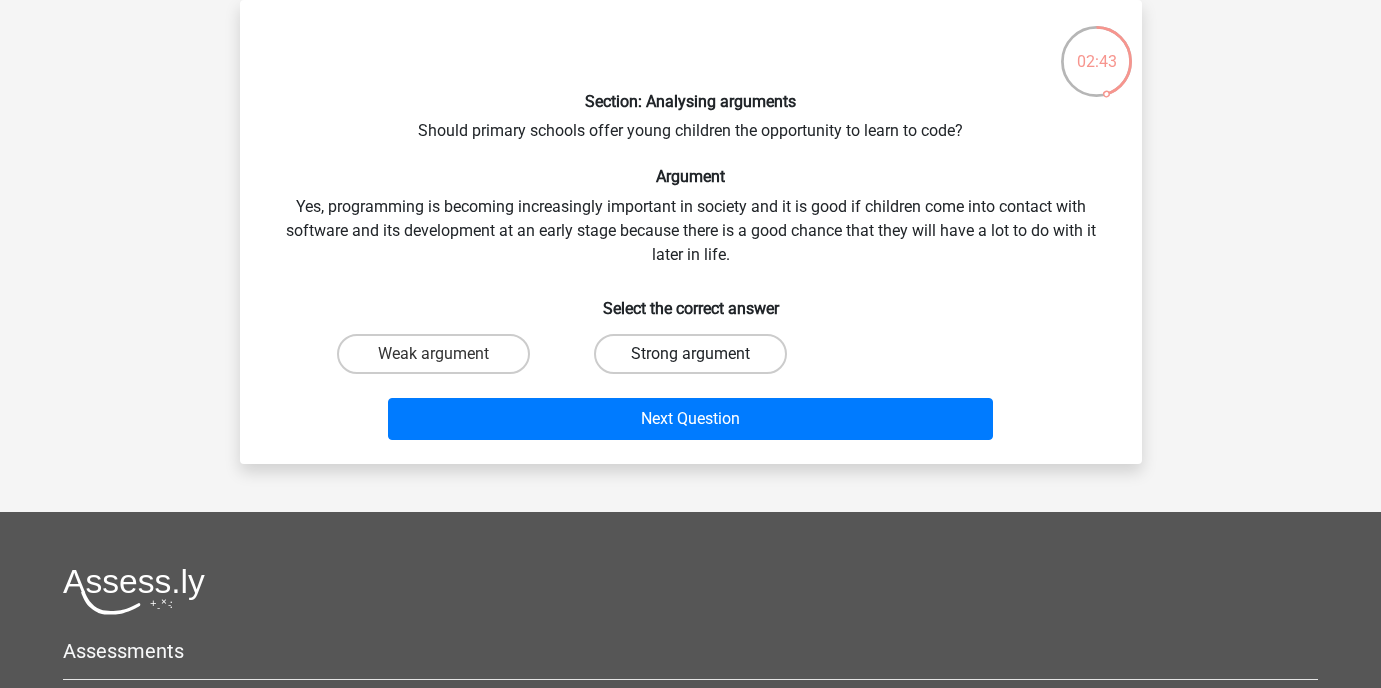 drag, startPoint x: 715, startPoint y: 356, endPoint x: 720, endPoint y: 367, distance: 12.083046 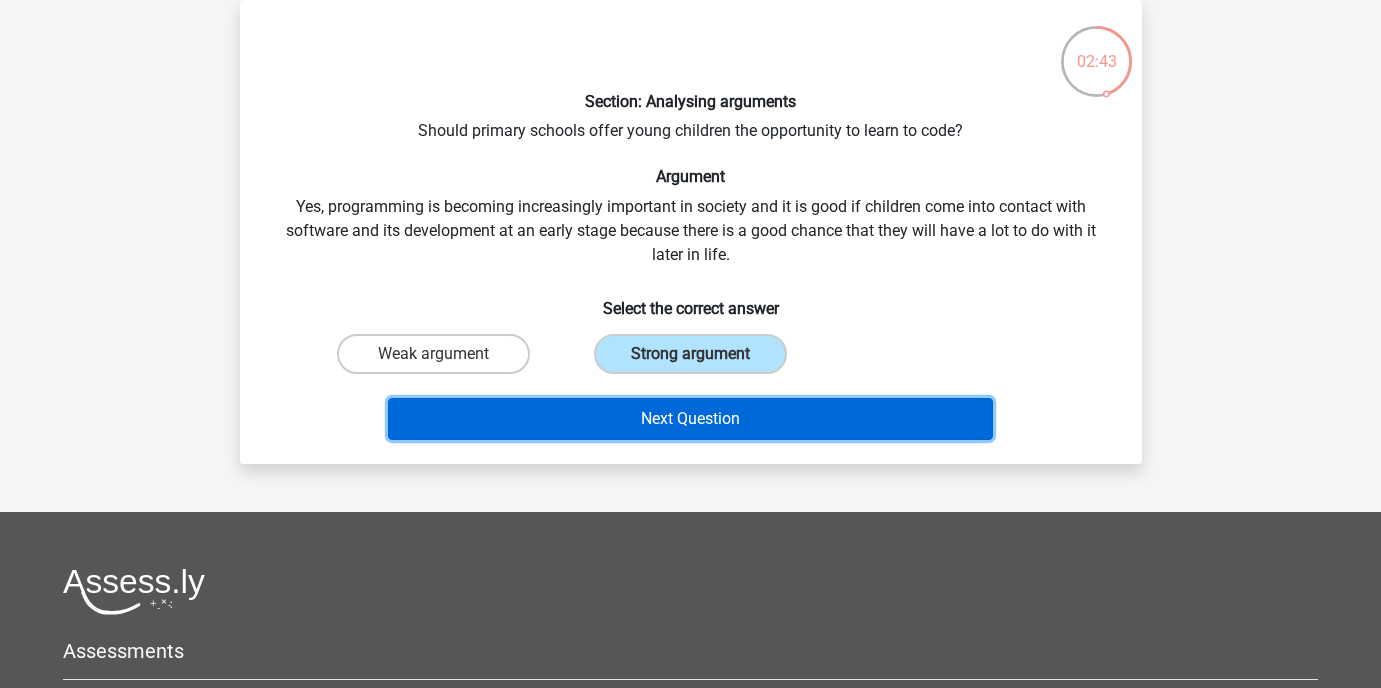 click on "Next Question" at bounding box center [690, 419] 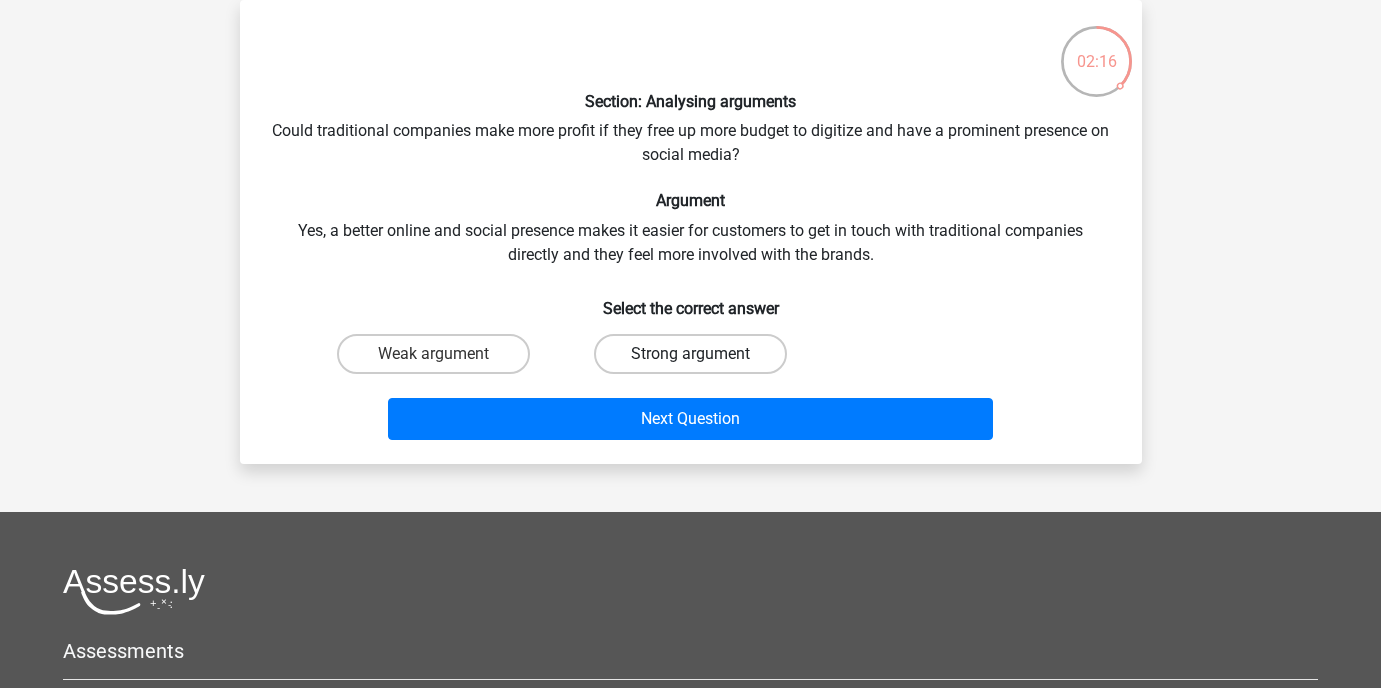 drag, startPoint x: 676, startPoint y: 353, endPoint x: 688, endPoint y: 401, distance: 49.47727 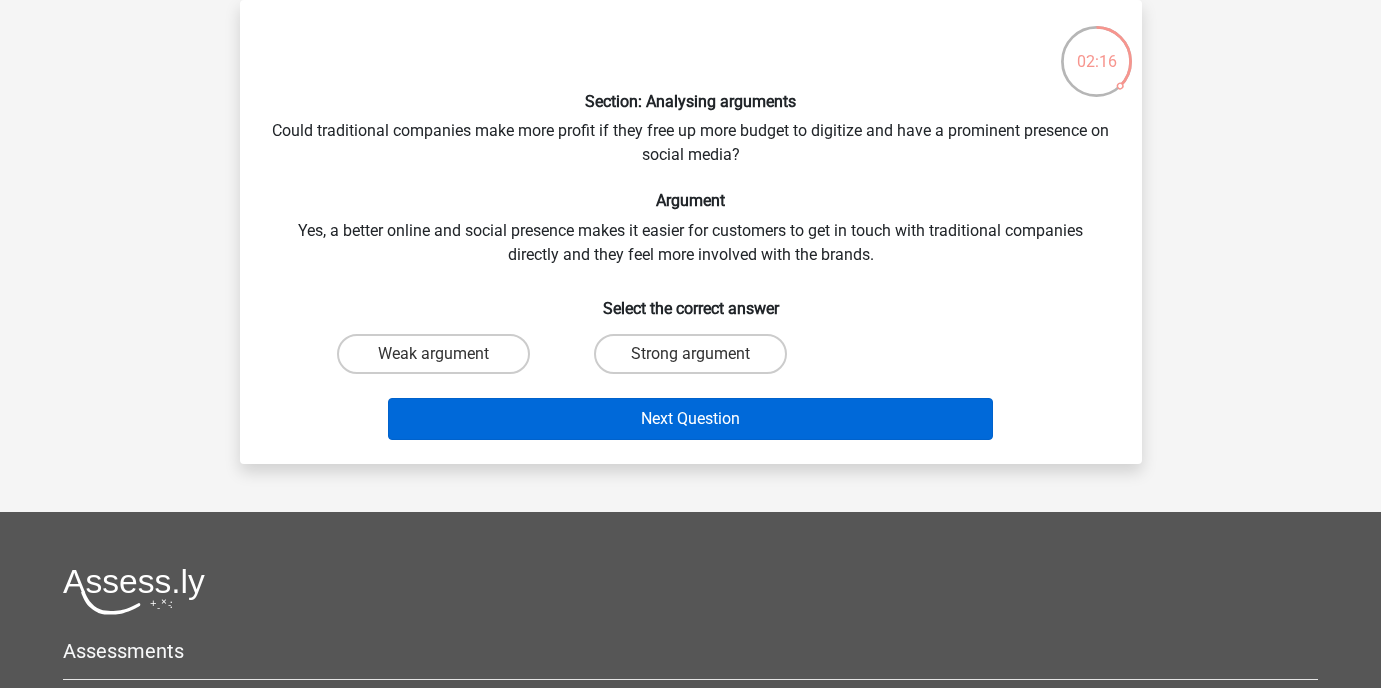 click on "Strong argument" at bounding box center [696, 360] 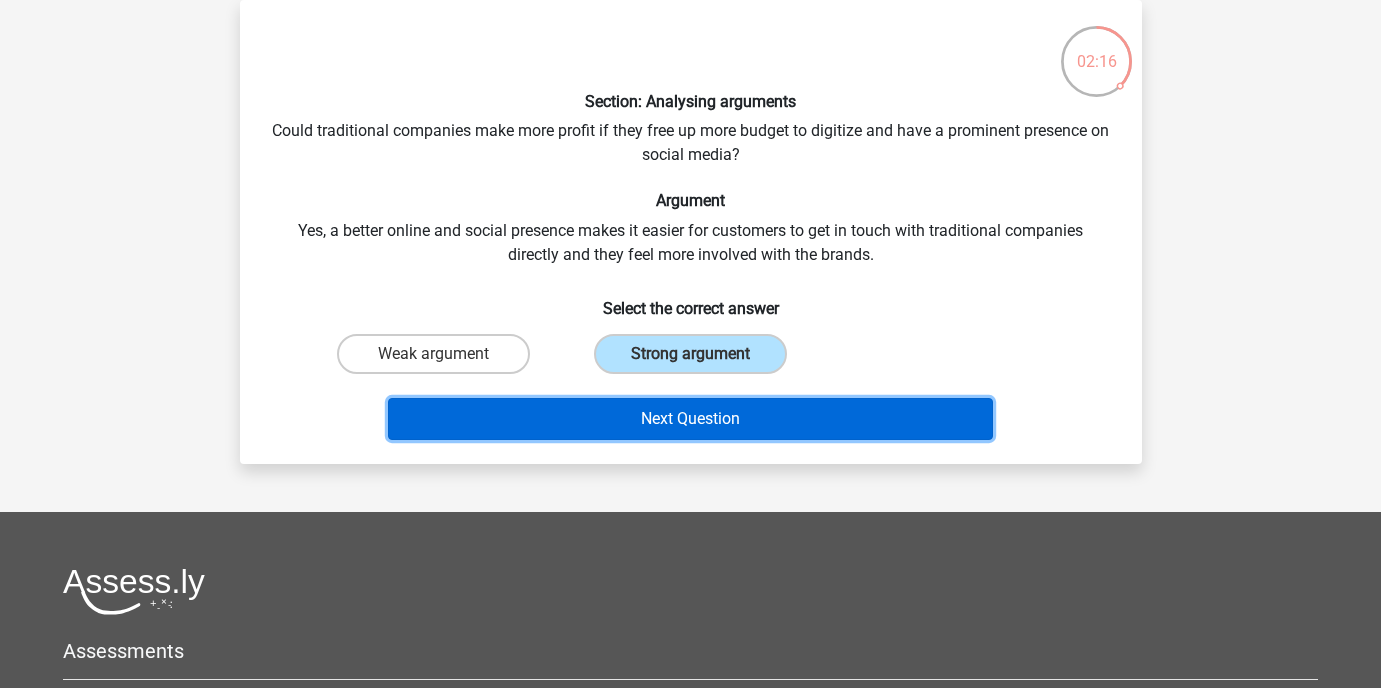click on "Next Question" at bounding box center [690, 419] 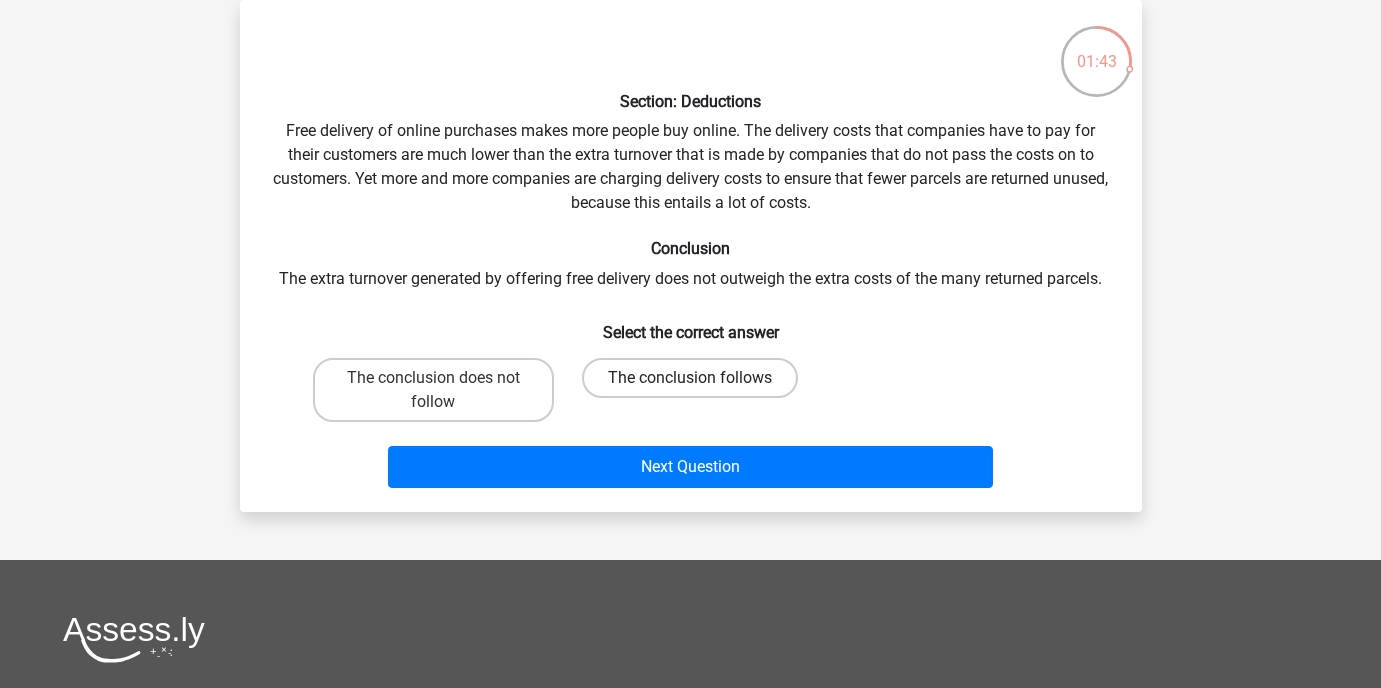 click on "The conclusion follows" at bounding box center [690, 378] 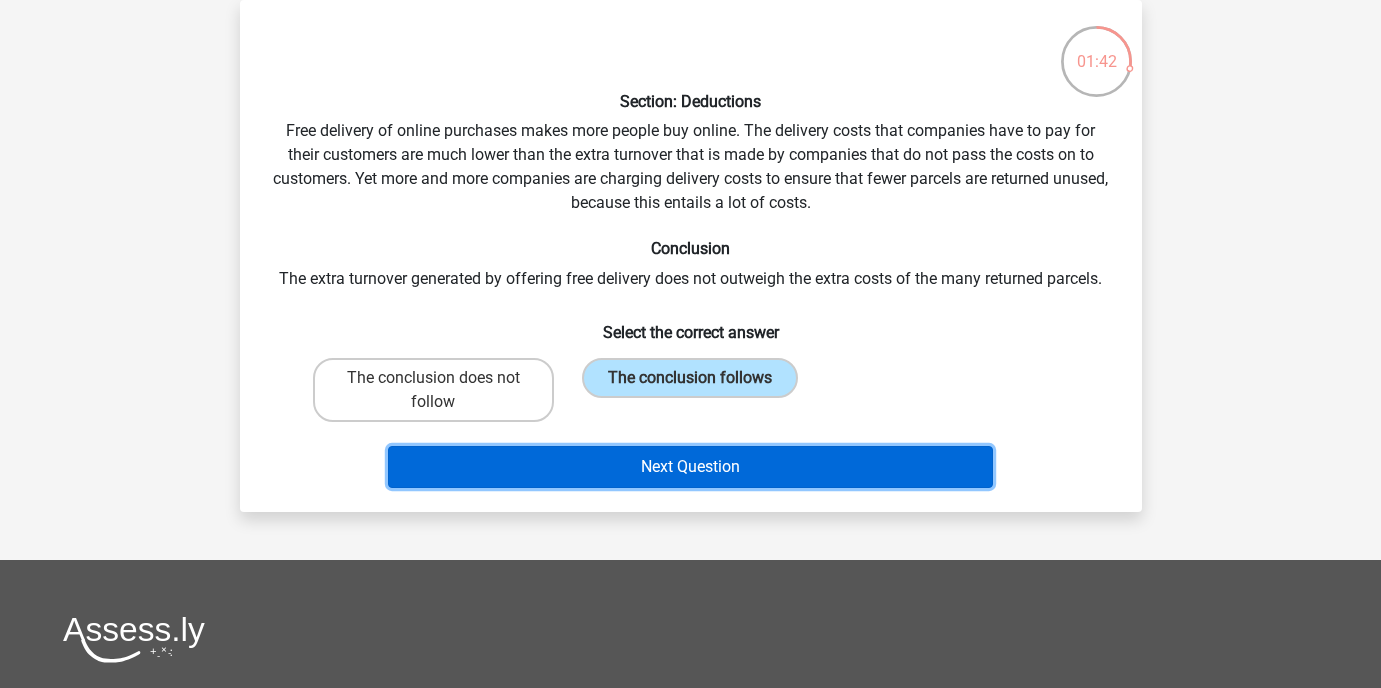 click on "Next Question" at bounding box center [690, 467] 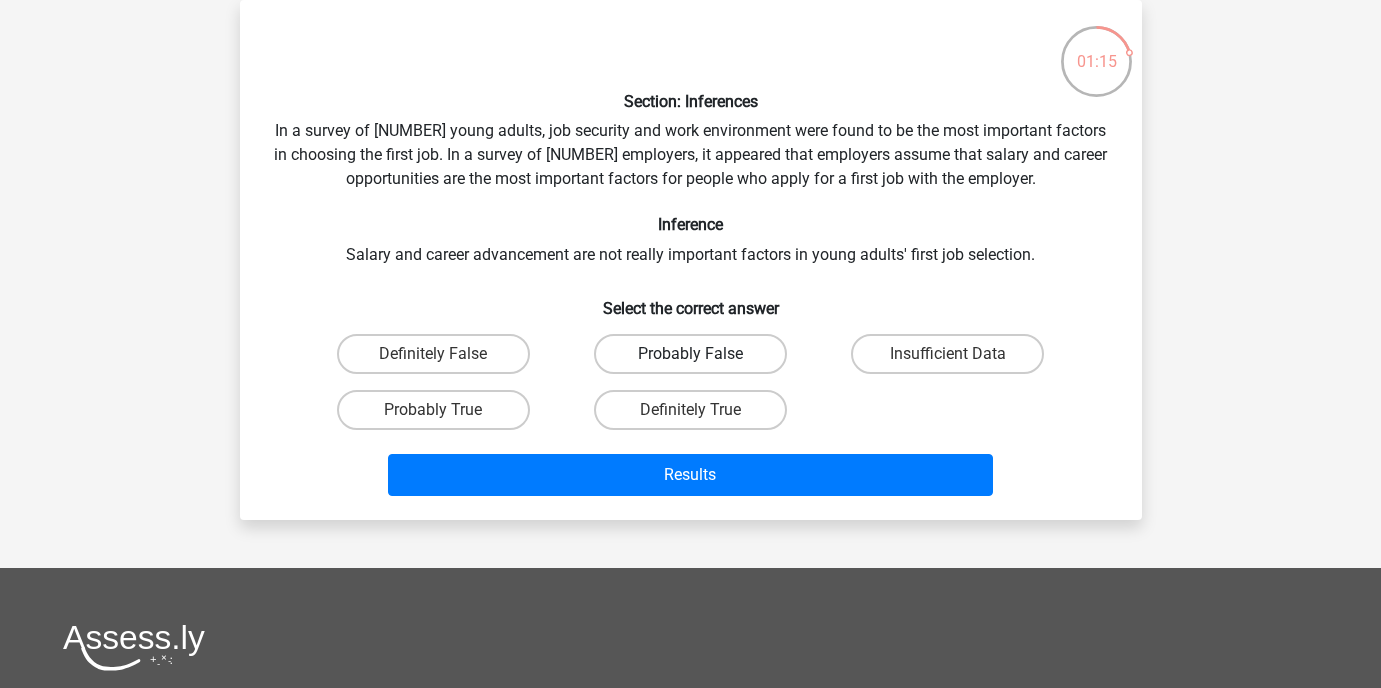 click on "Probably False" at bounding box center (690, 354) 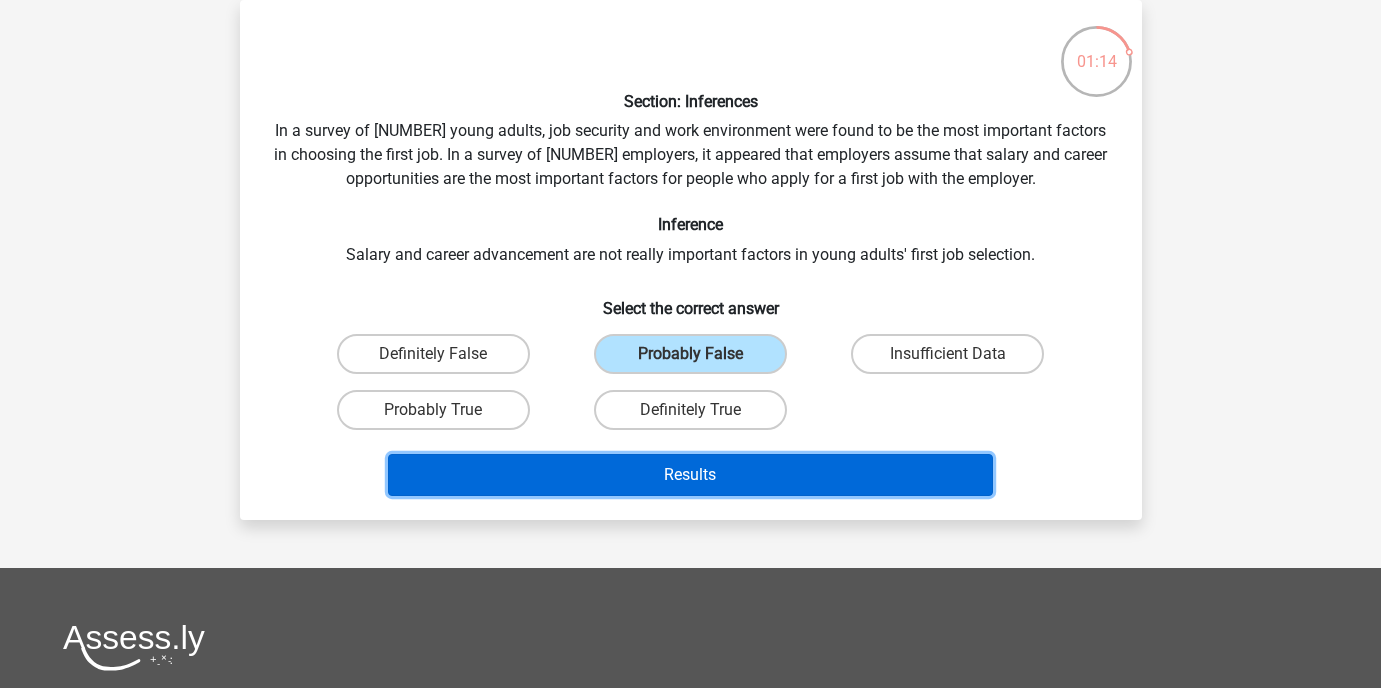 click on "Results" at bounding box center [690, 475] 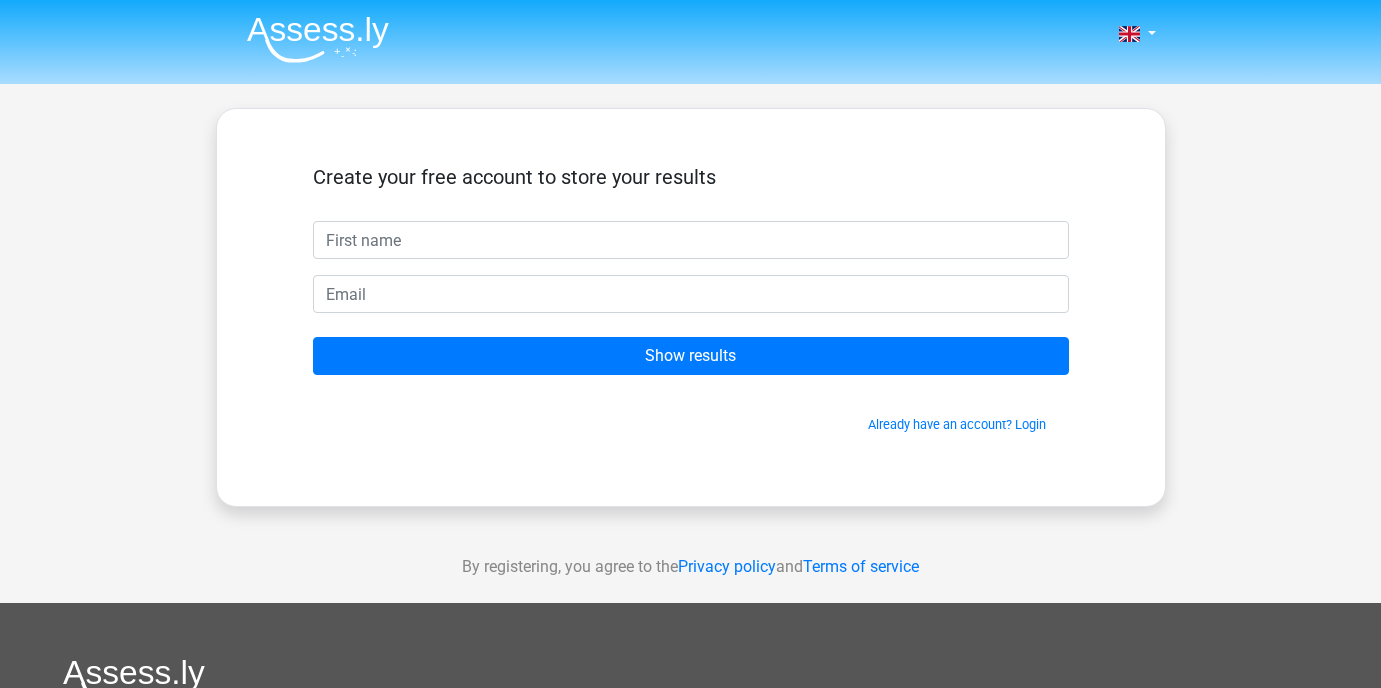 scroll, scrollTop: 0, scrollLeft: 0, axis: both 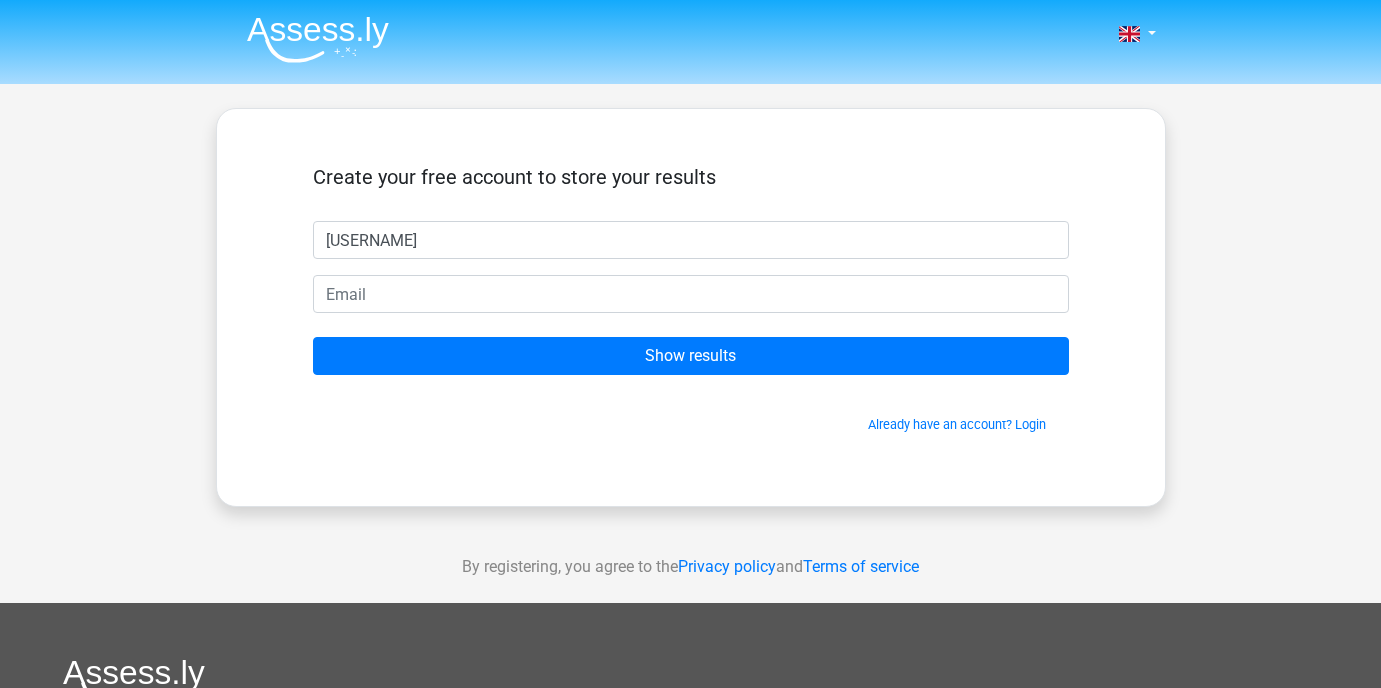 type on "Ralph" 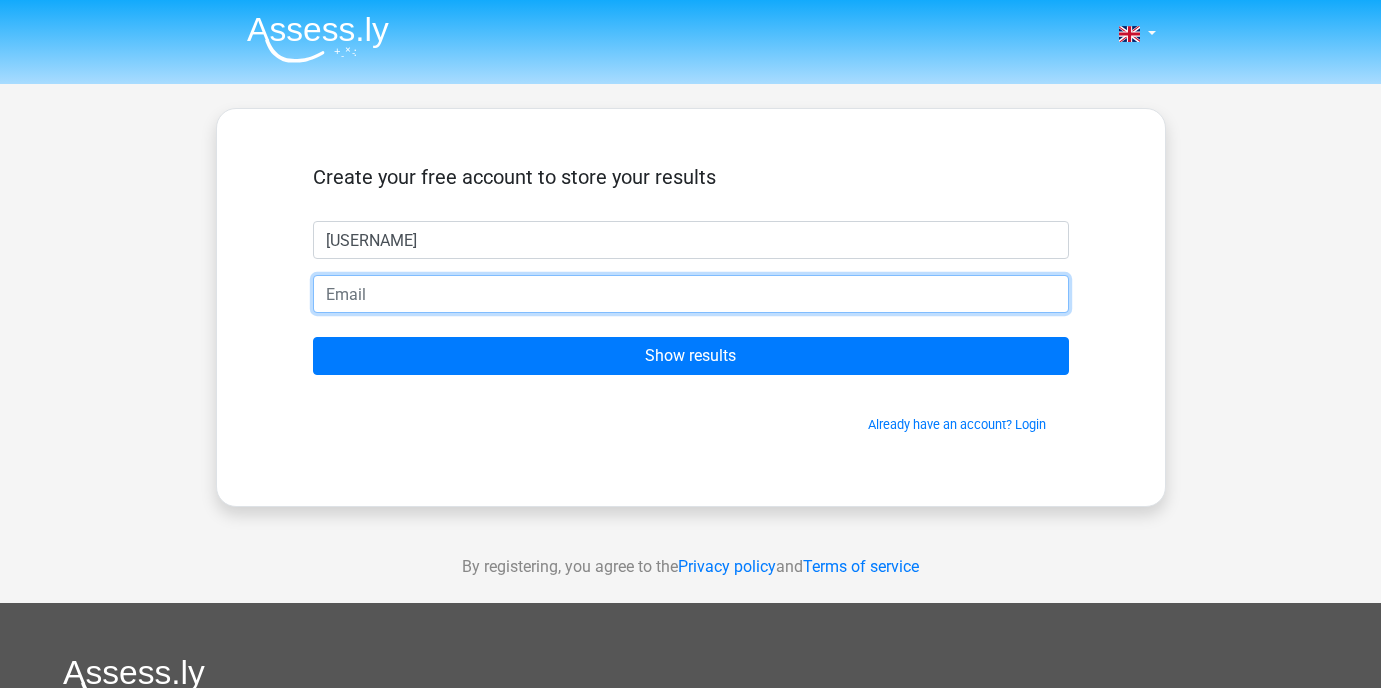 click at bounding box center [691, 294] 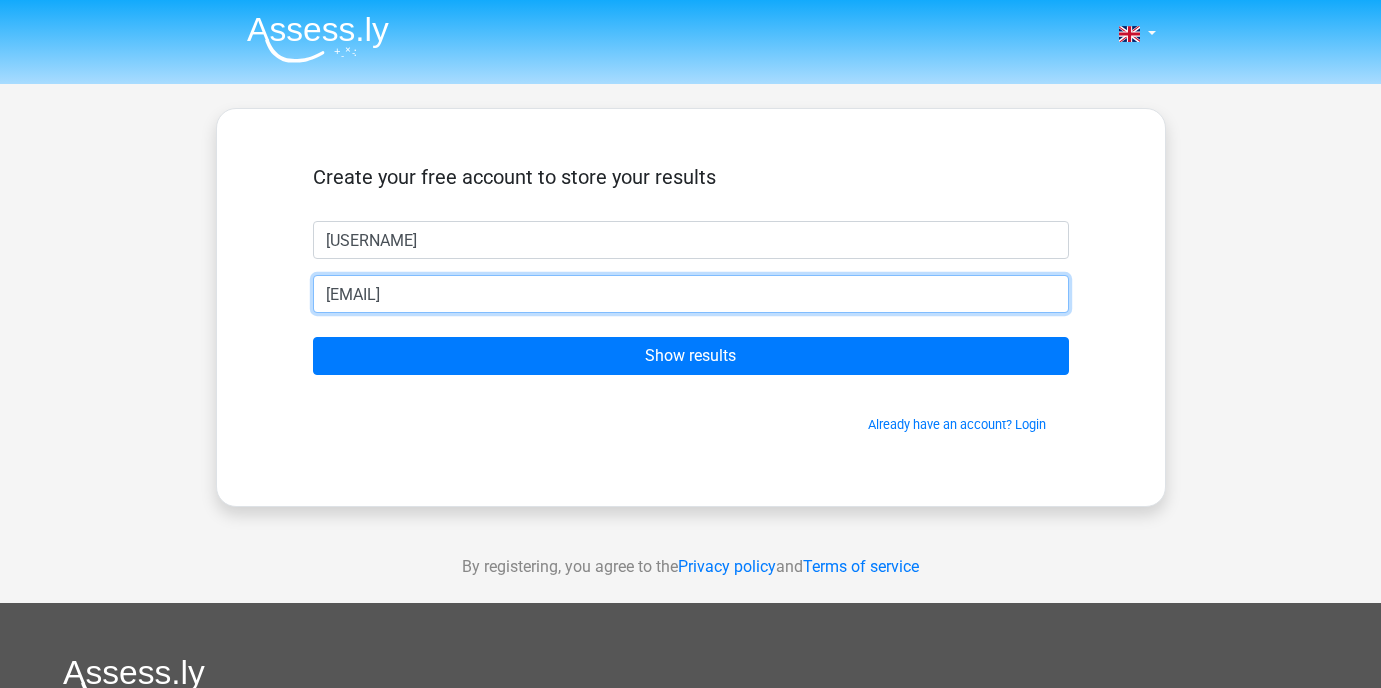 type on "colehome@gmail.com" 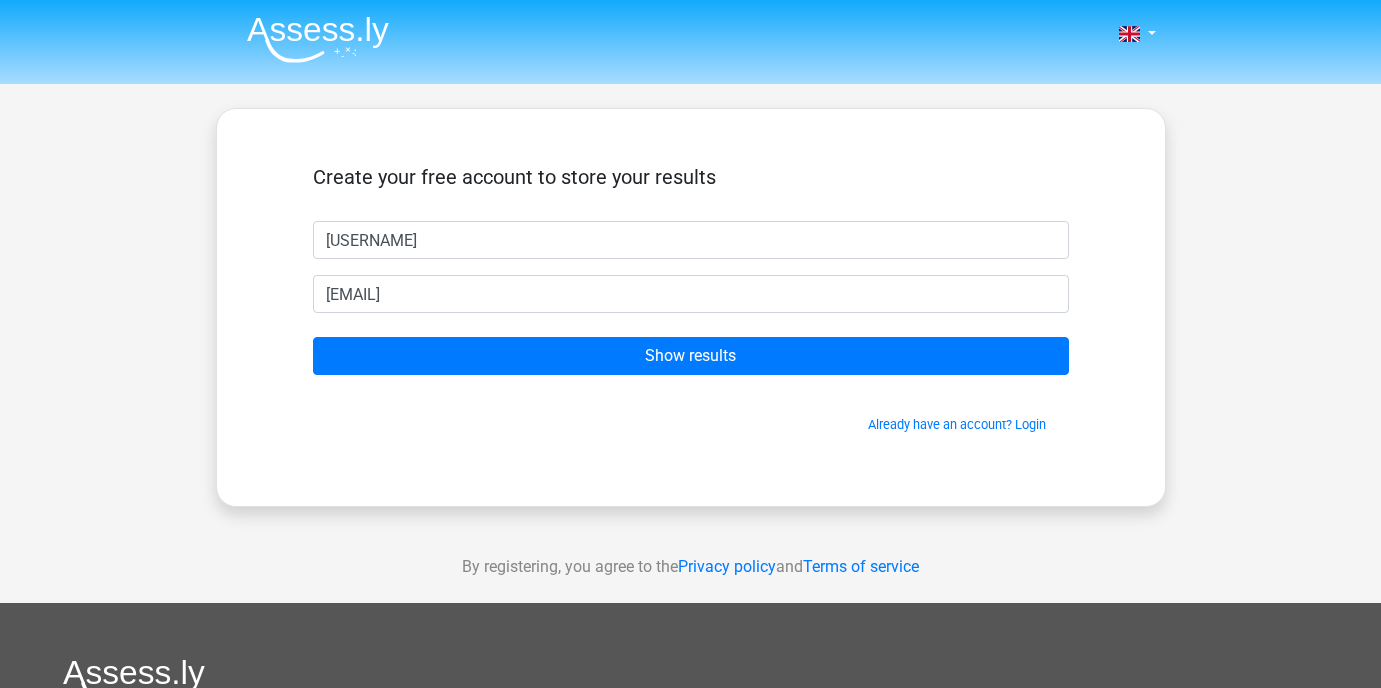 click on "Create your free account to store your results
Ralph
colehome@gmail.com
Show results
Already have an account? Login" at bounding box center [691, 307] 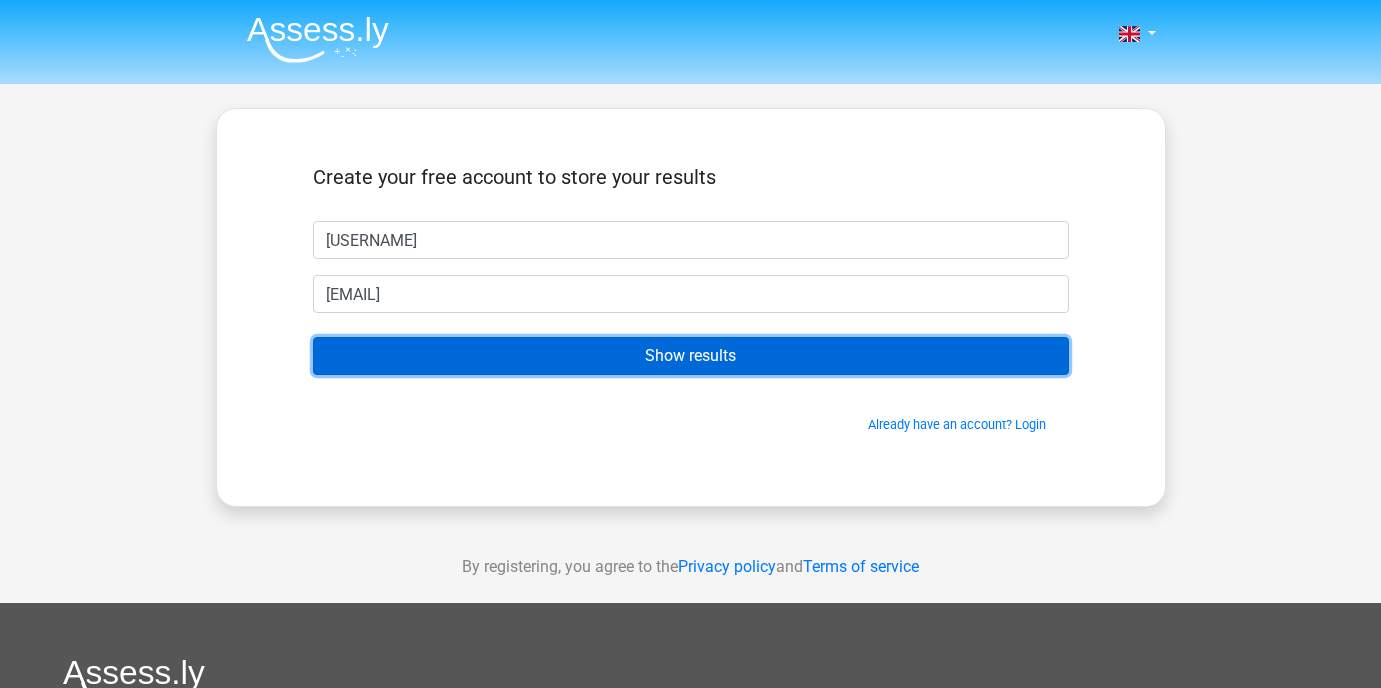 click on "Show results" at bounding box center [691, 356] 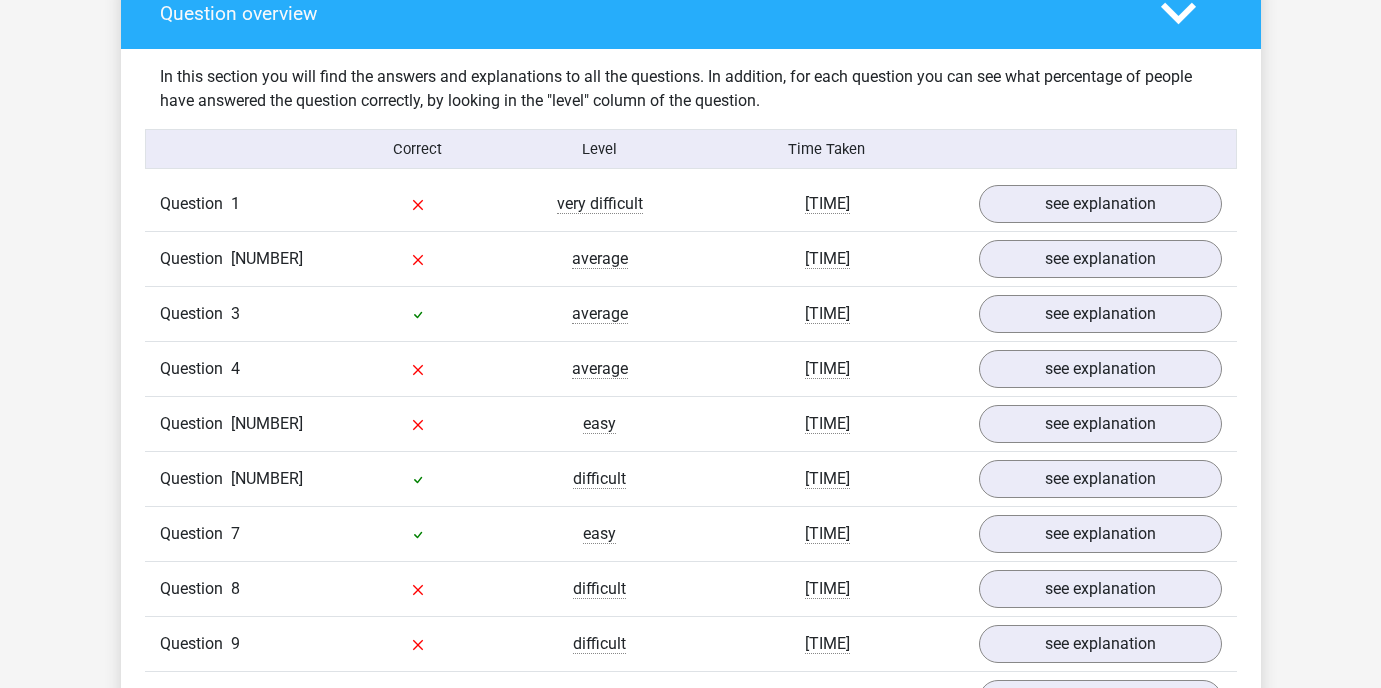 scroll, scrollTop: 1525, scrollLeft: 0, axis: vertical 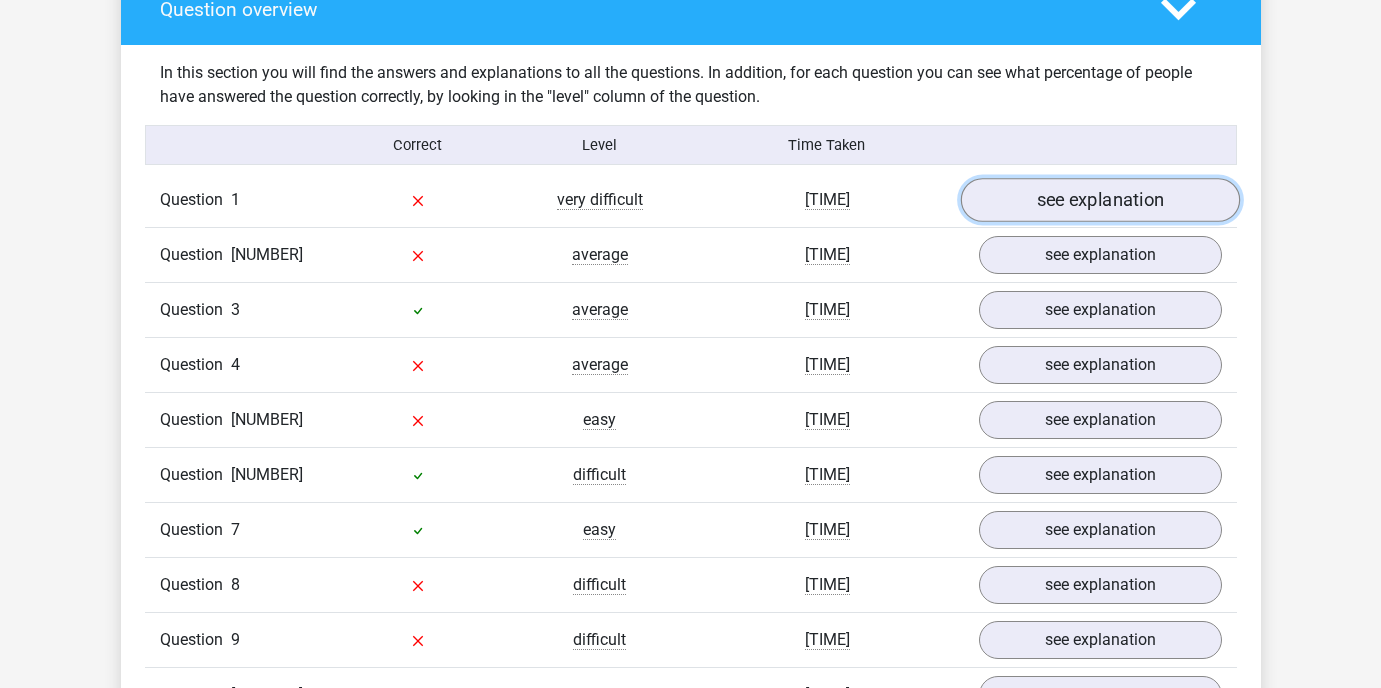 click on "see explanation" at bounding box center [1099, 200] 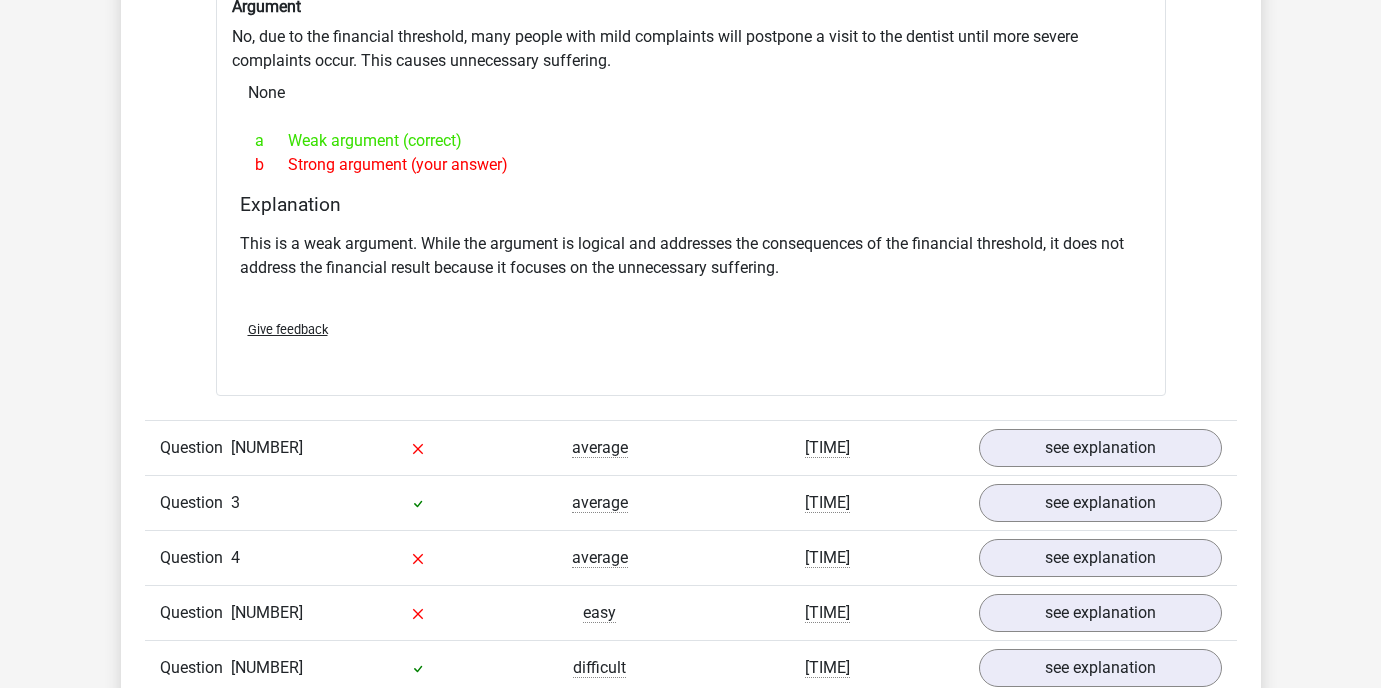 scroll, scrollTop: 1994, scrollLeft: 0, axis: vertical 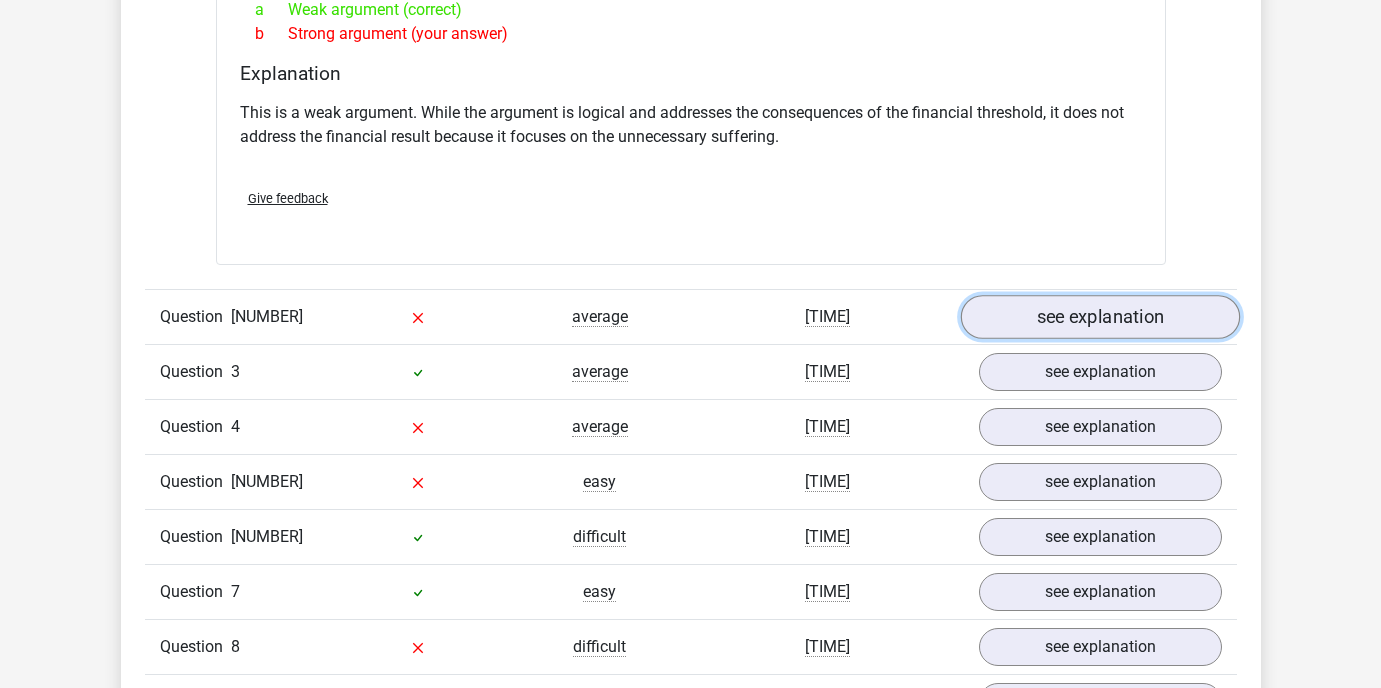 click on "see explanation" at bounding box center [1099, 317] 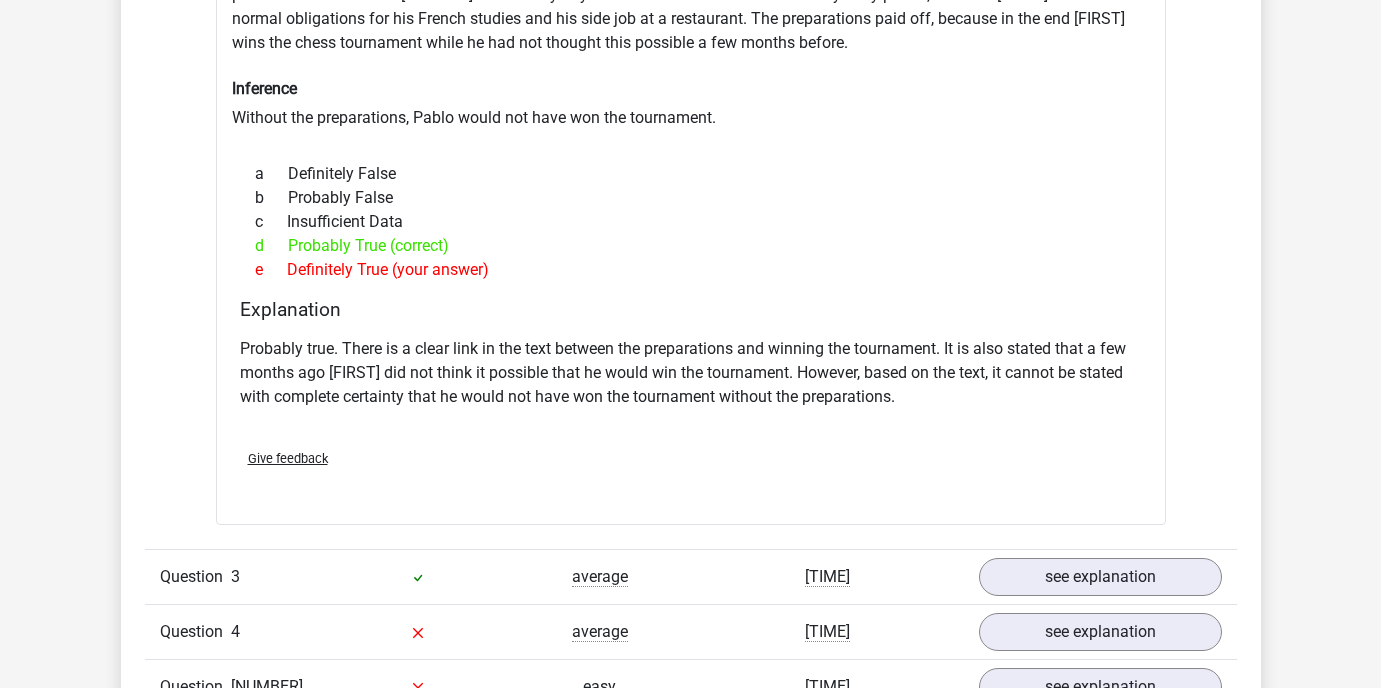 scroll, scrollTop: 2643, scrollLeft: 0, axis: vertical 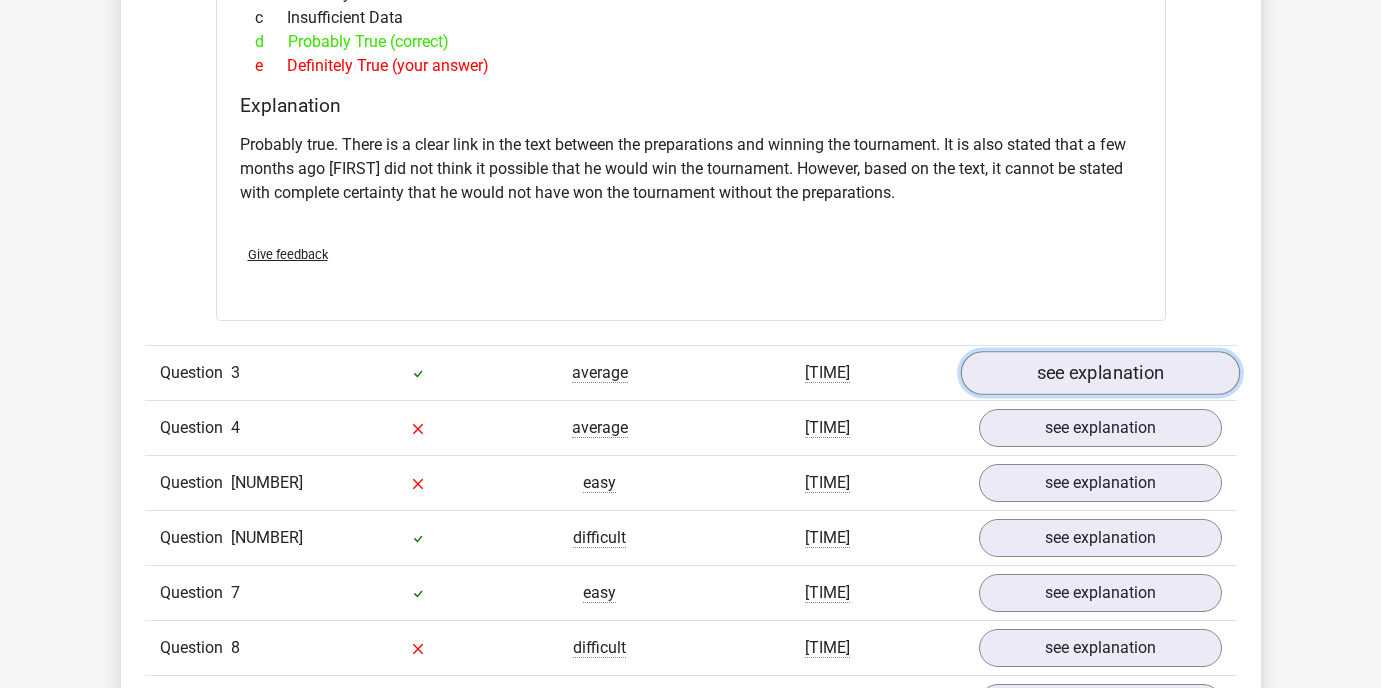 click on "see explanation" at bounding box center (1099, 374) 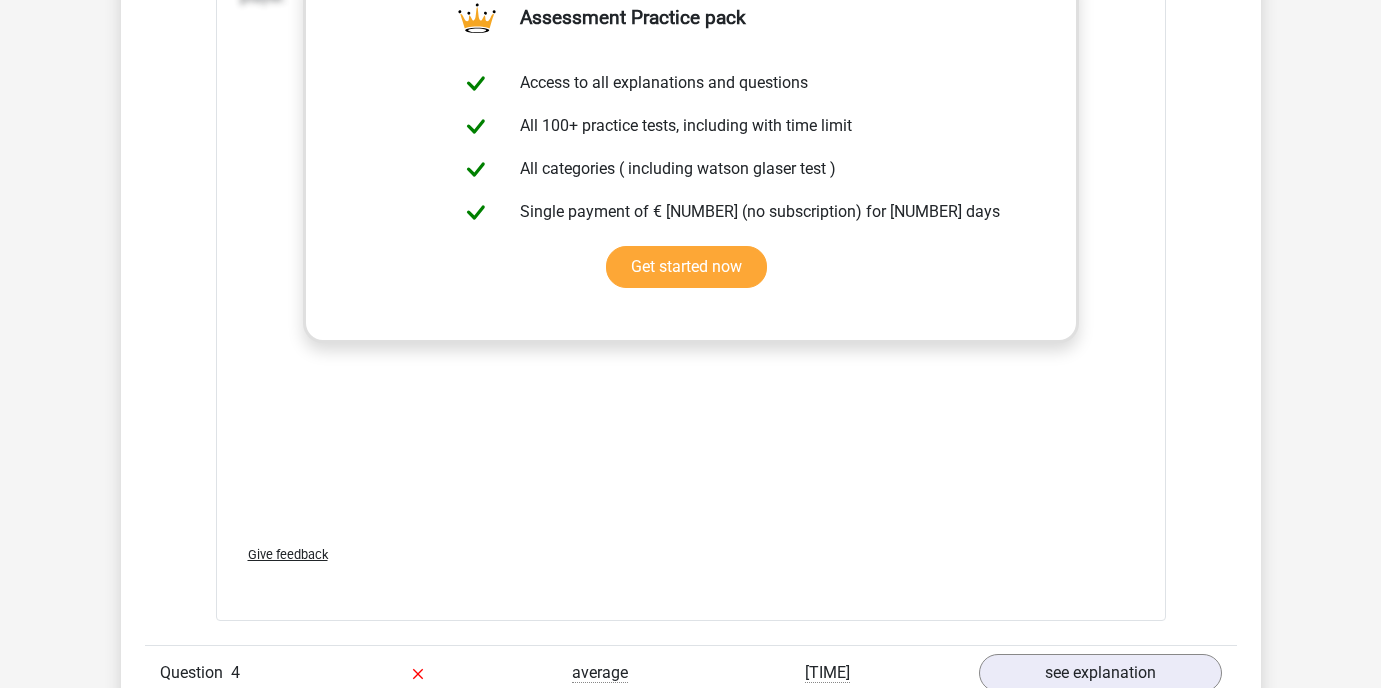 scroll, scrollTop: 3723, scrollLeft: 0, axis: vertical 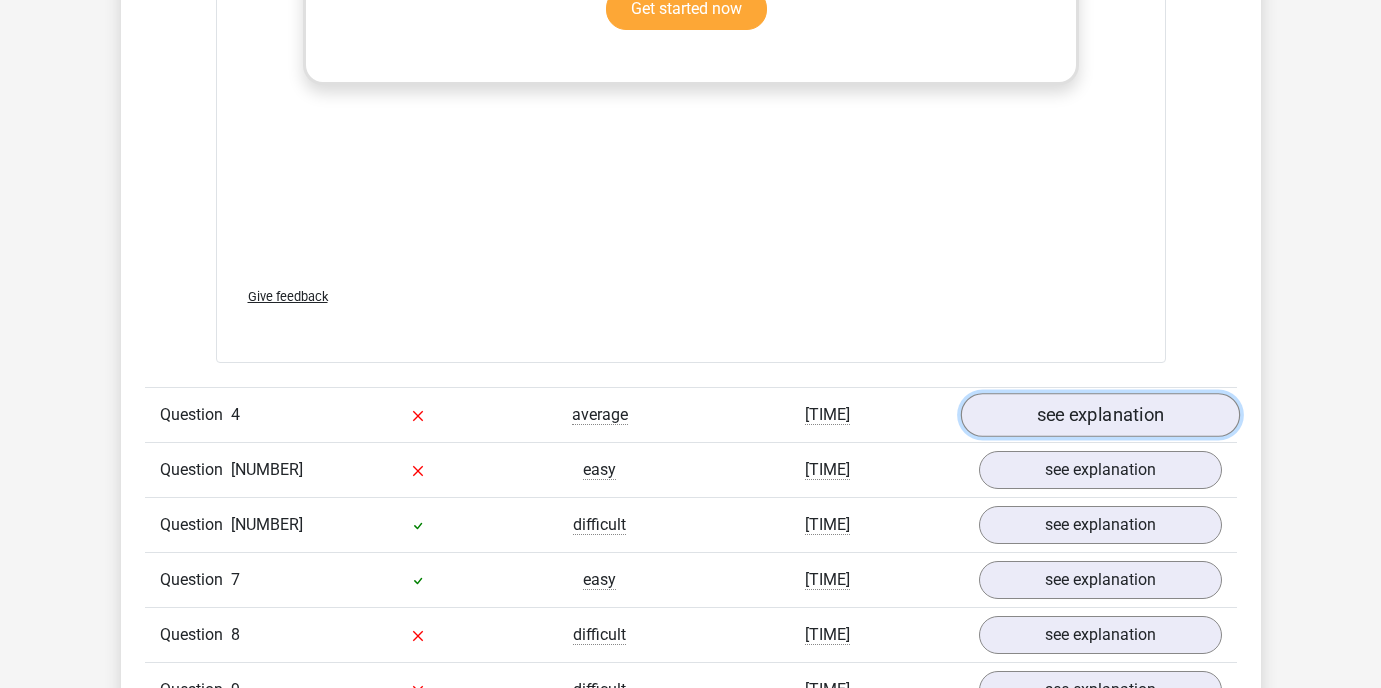 click on "see explanation" at bounding box center [1099, 415] 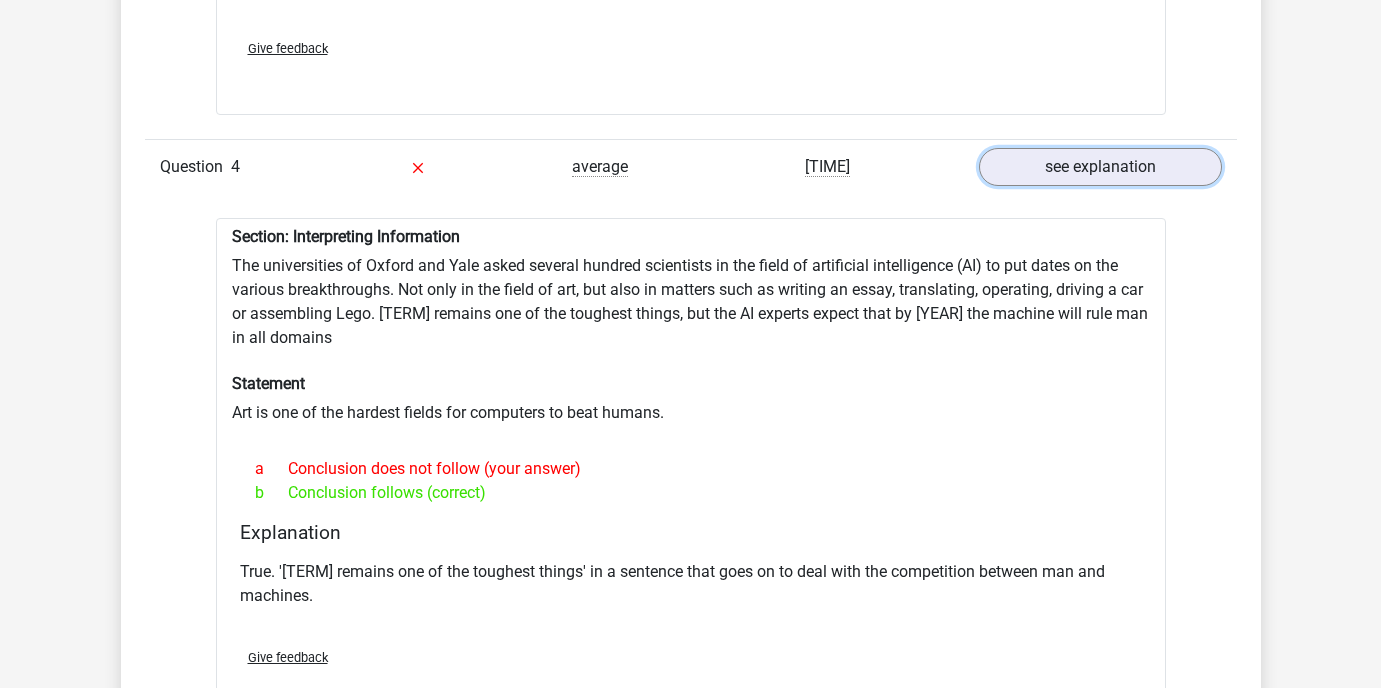 scroll, scrollTop: 4394, scrollLeft: 0, axis: vertical 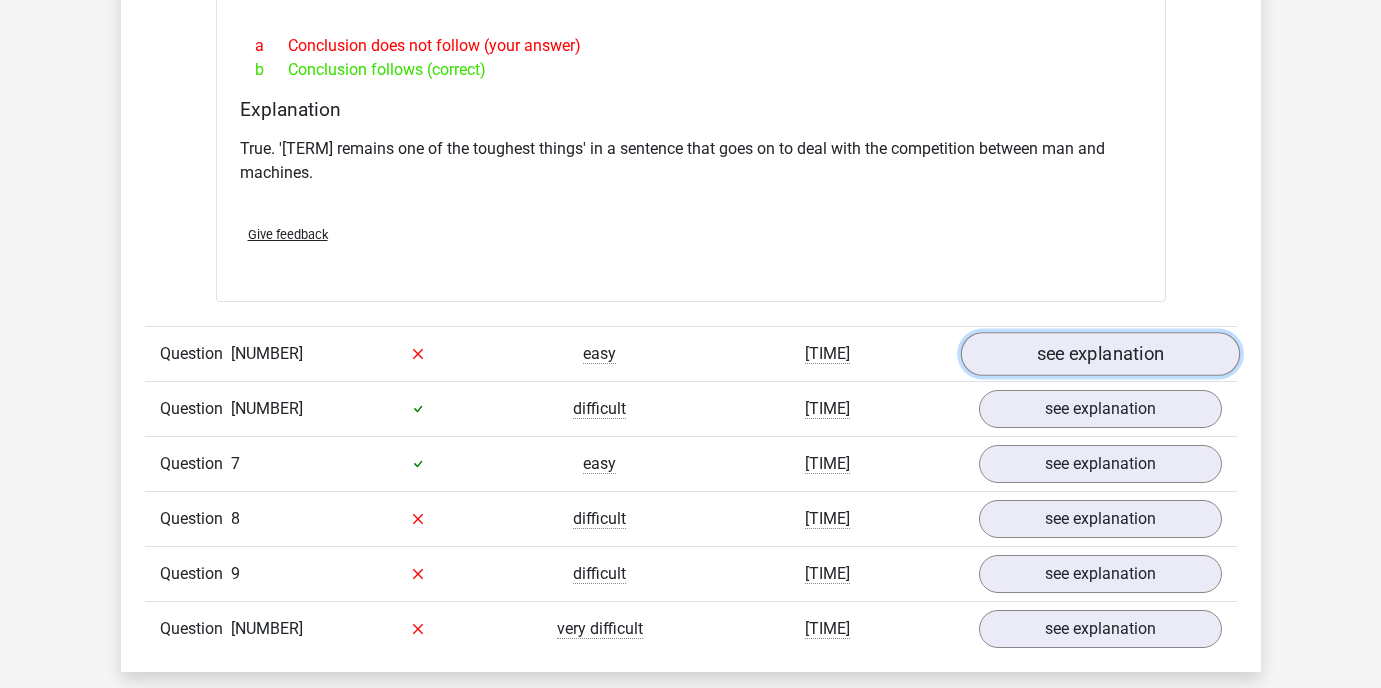 click on "see explanation" at bounding box center [1099, 354] 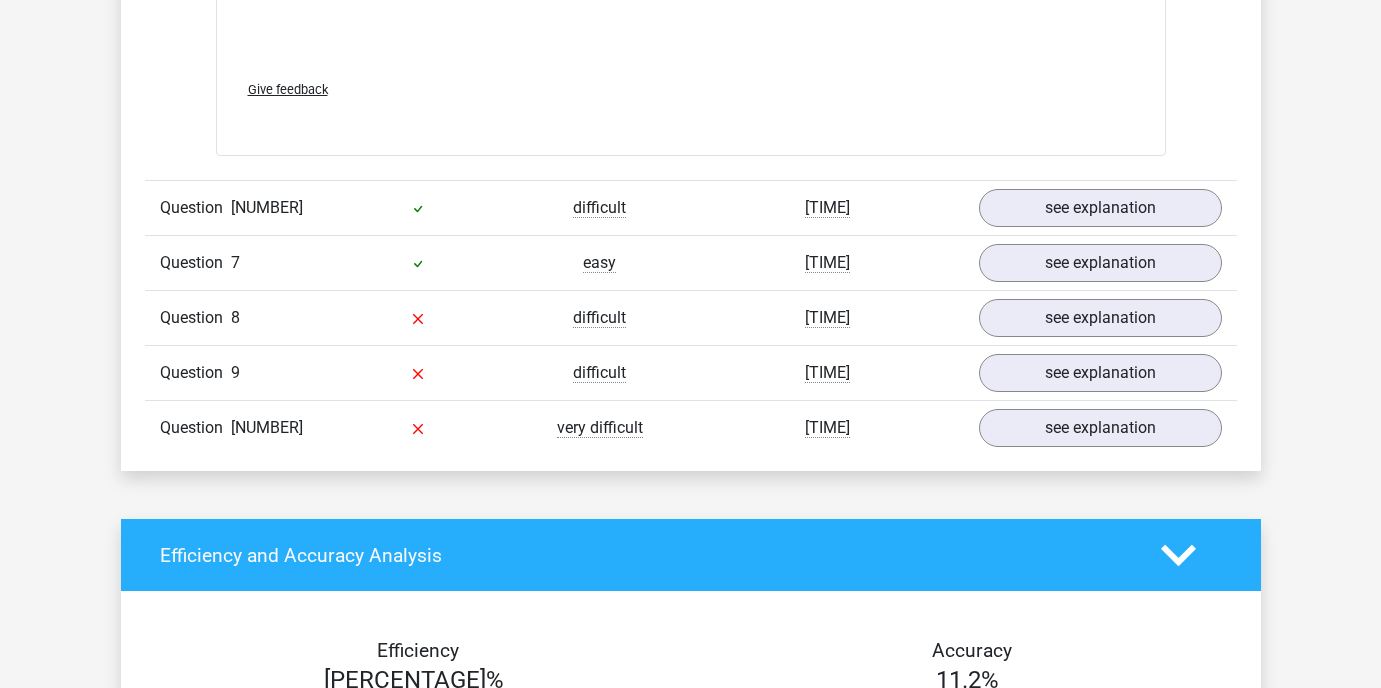 scroll, scrollTop: 5613, scrollLeft: 0, axis: vertical 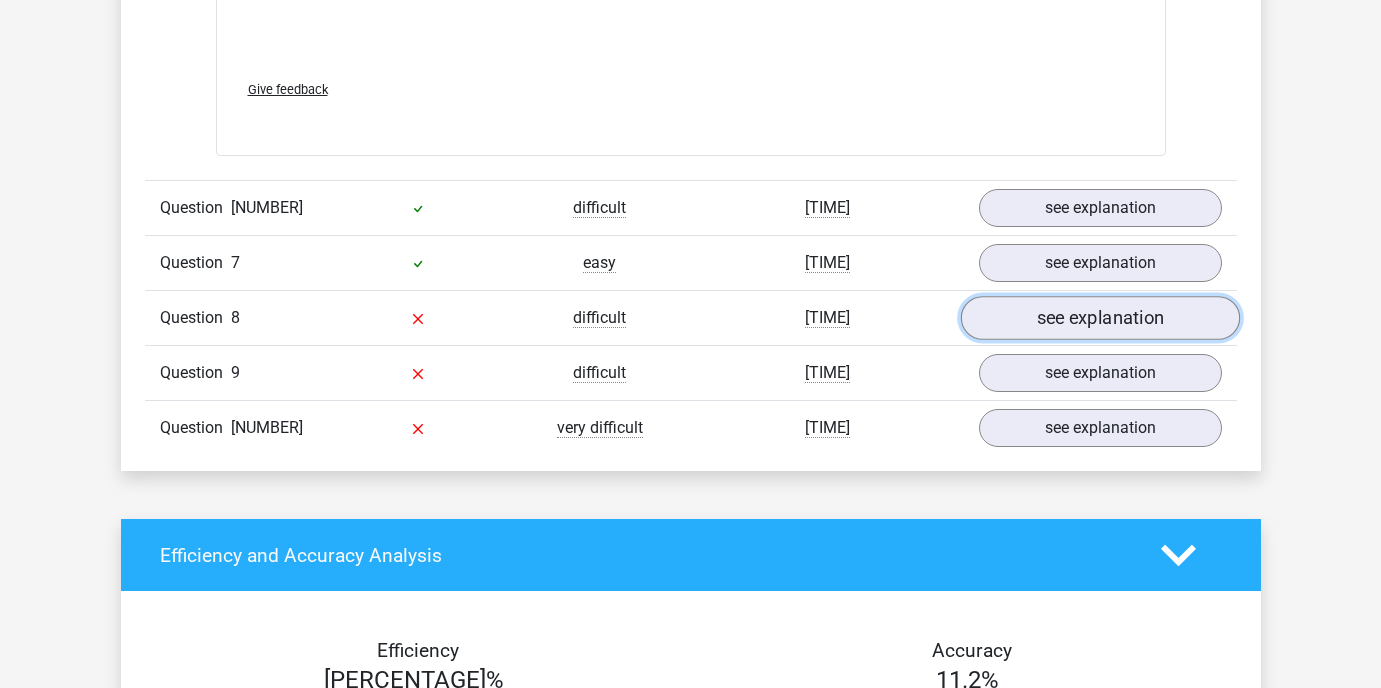click on "see explanation" at bounding box center (1099, 318) 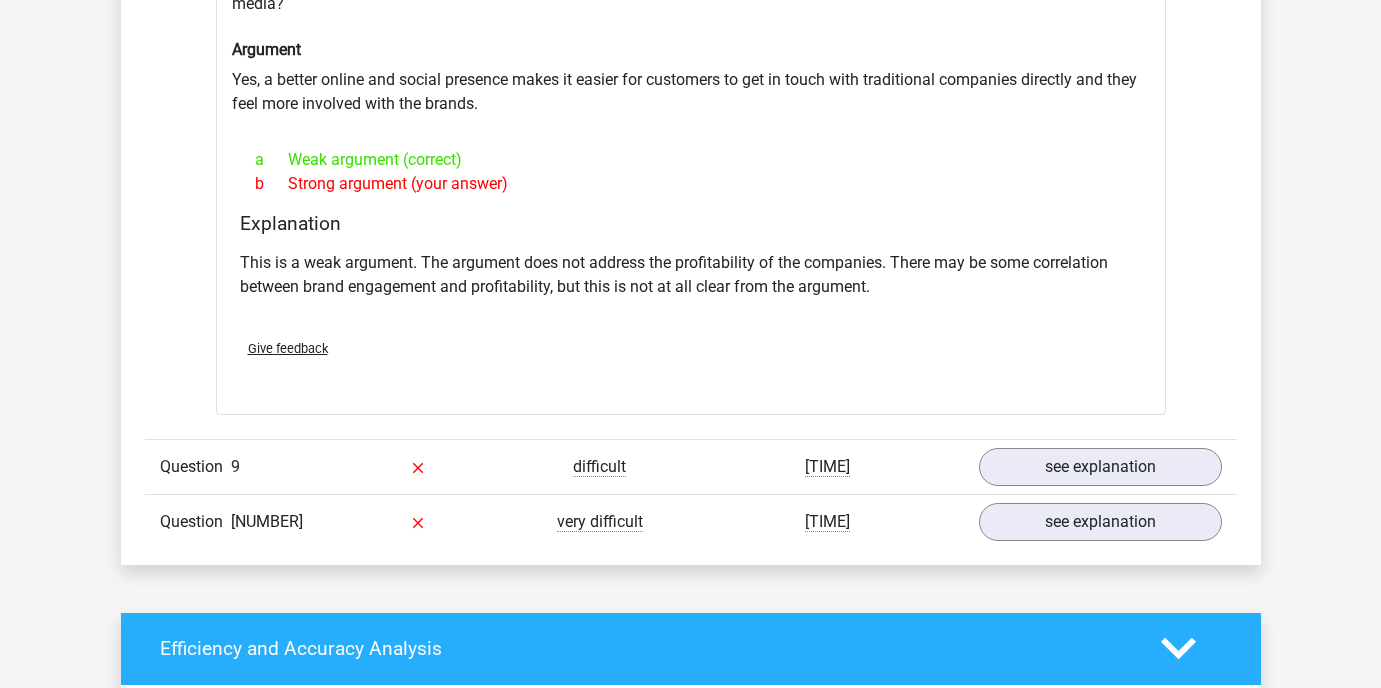 scroll, scrollTop: 6051, scrollLeft: 0, axis: vertical 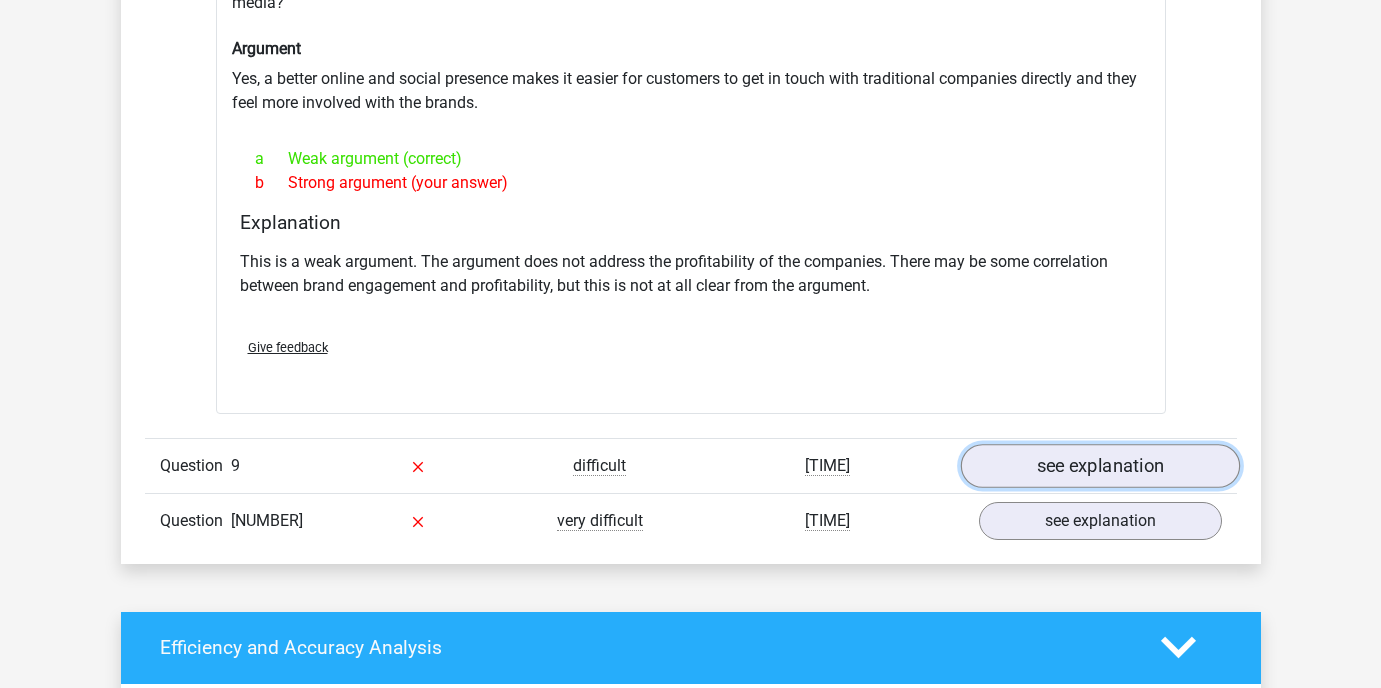 click on "see explanation" at bounding box center [1099, 466] 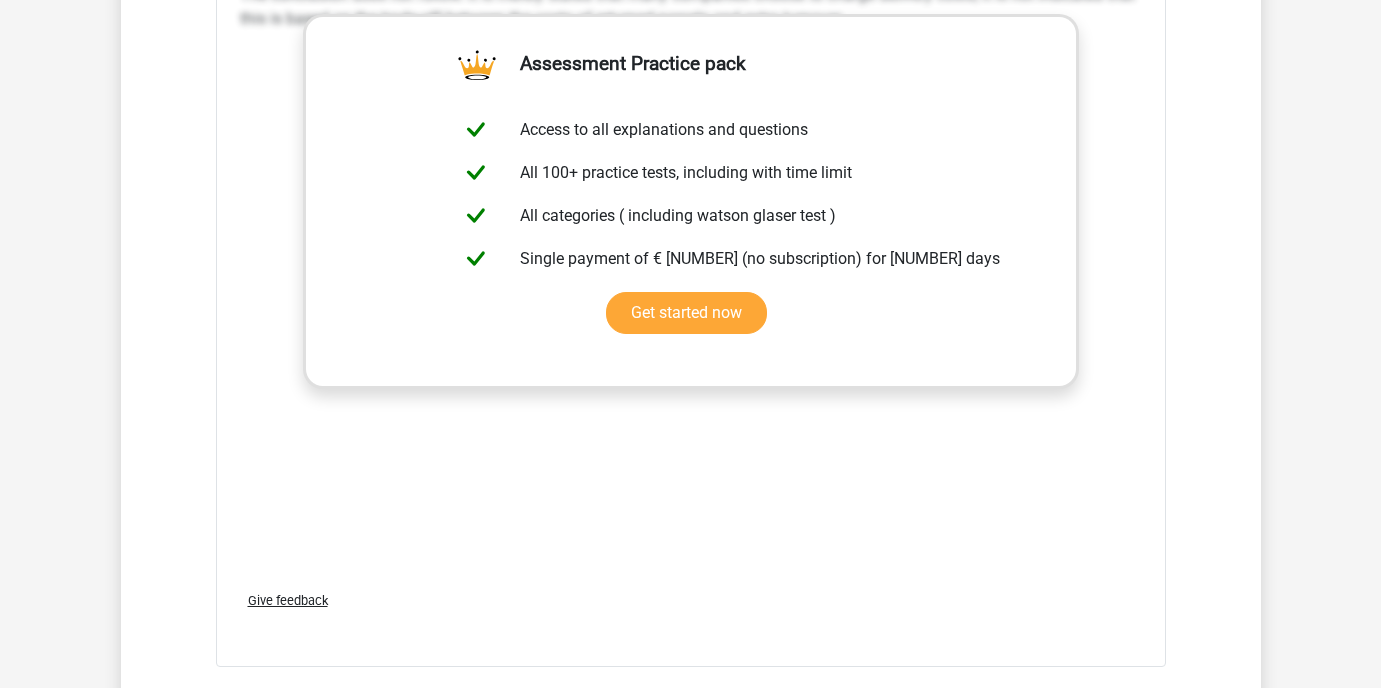 scroll, scrollTop: 7240, scrollLeft: 0, axis: vertical 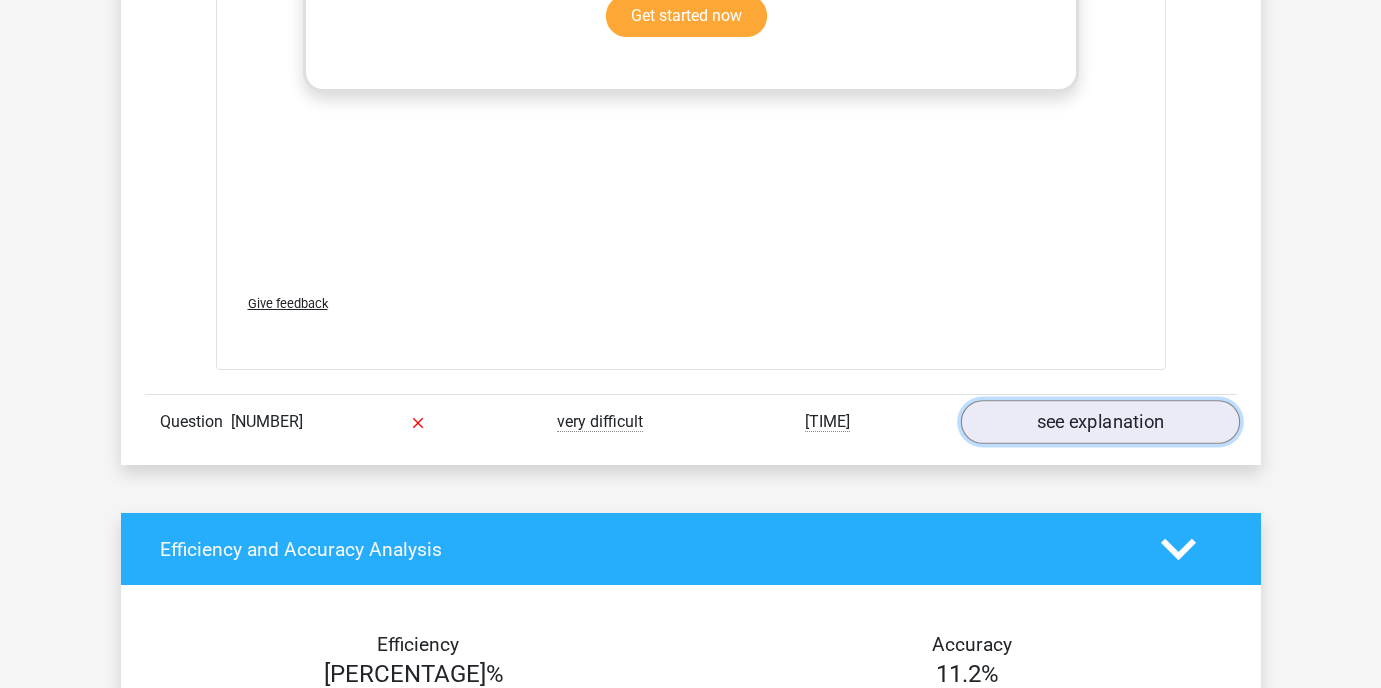 click on "see explanation" at bounding box center [1099, 423] 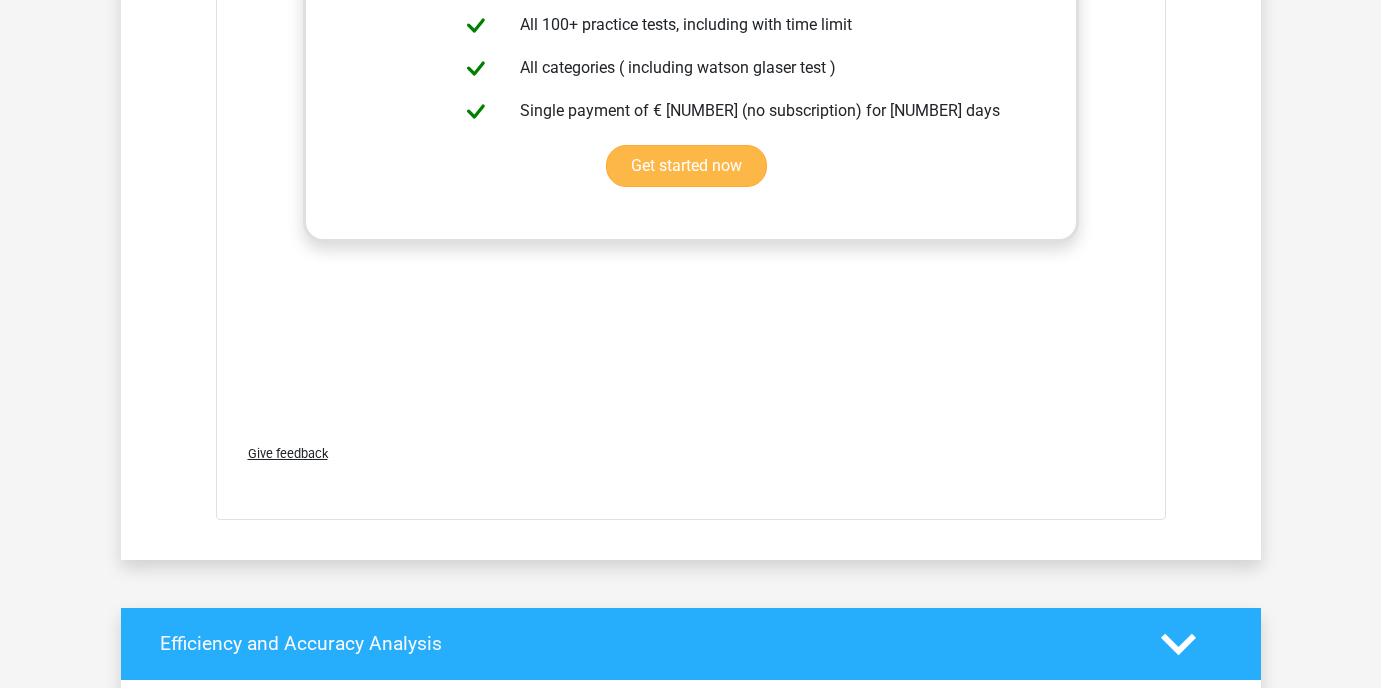 scroll, scrollTop: 8287, scrollLeft: 0, axis: vertical 